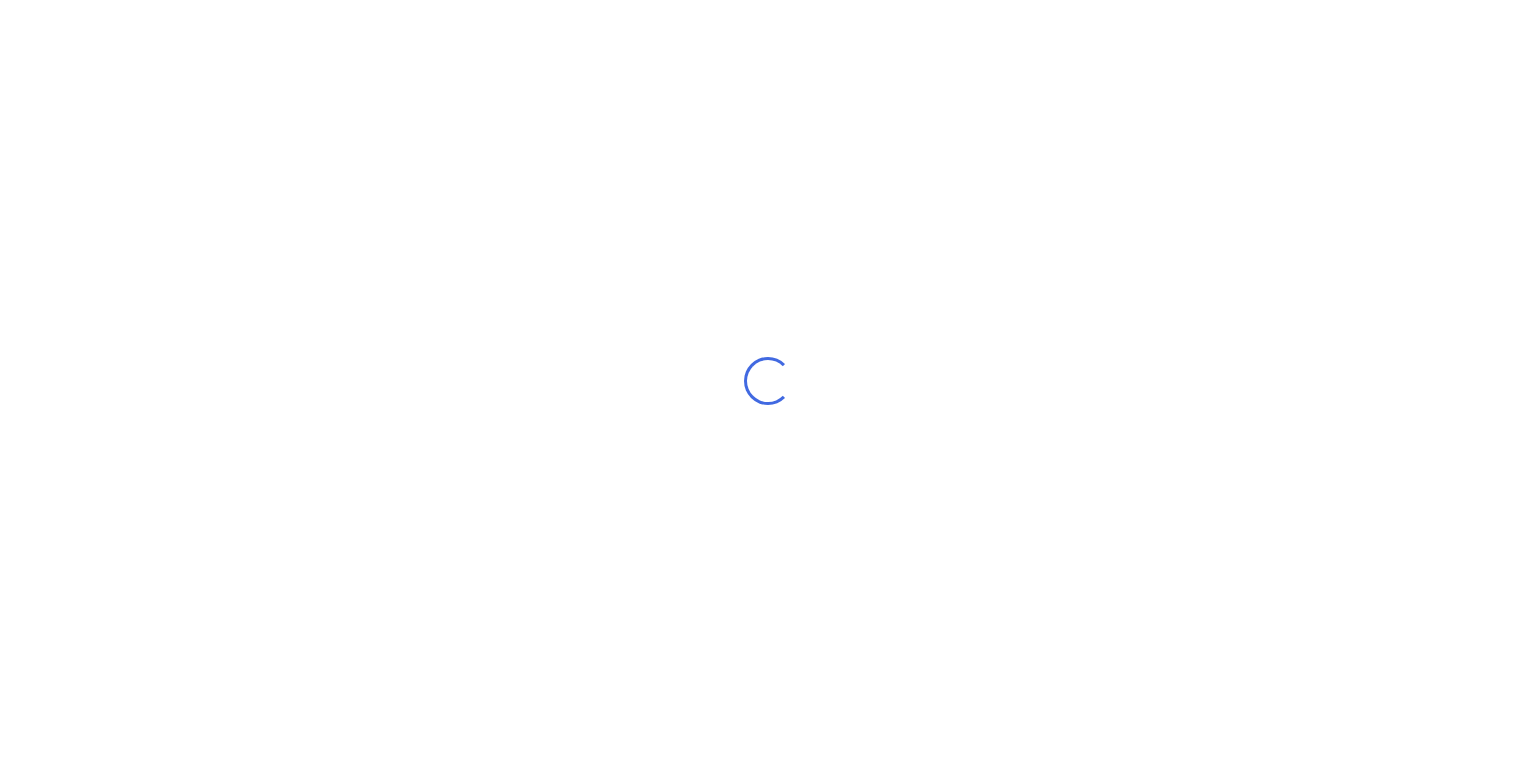 scroll, scrollTop: 0, scrollLeft: 0, axis: both 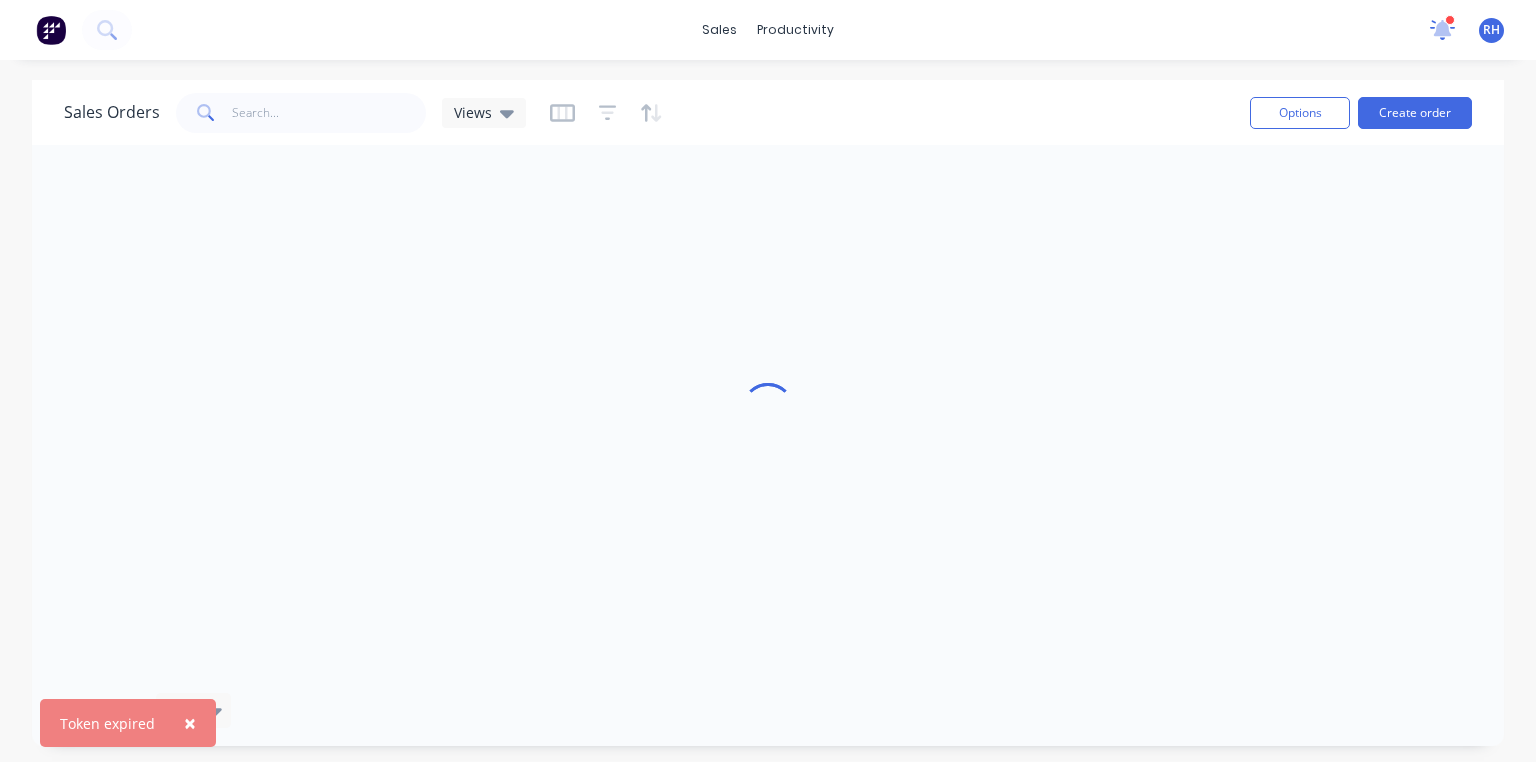 click at bounding box center (1442, 30) 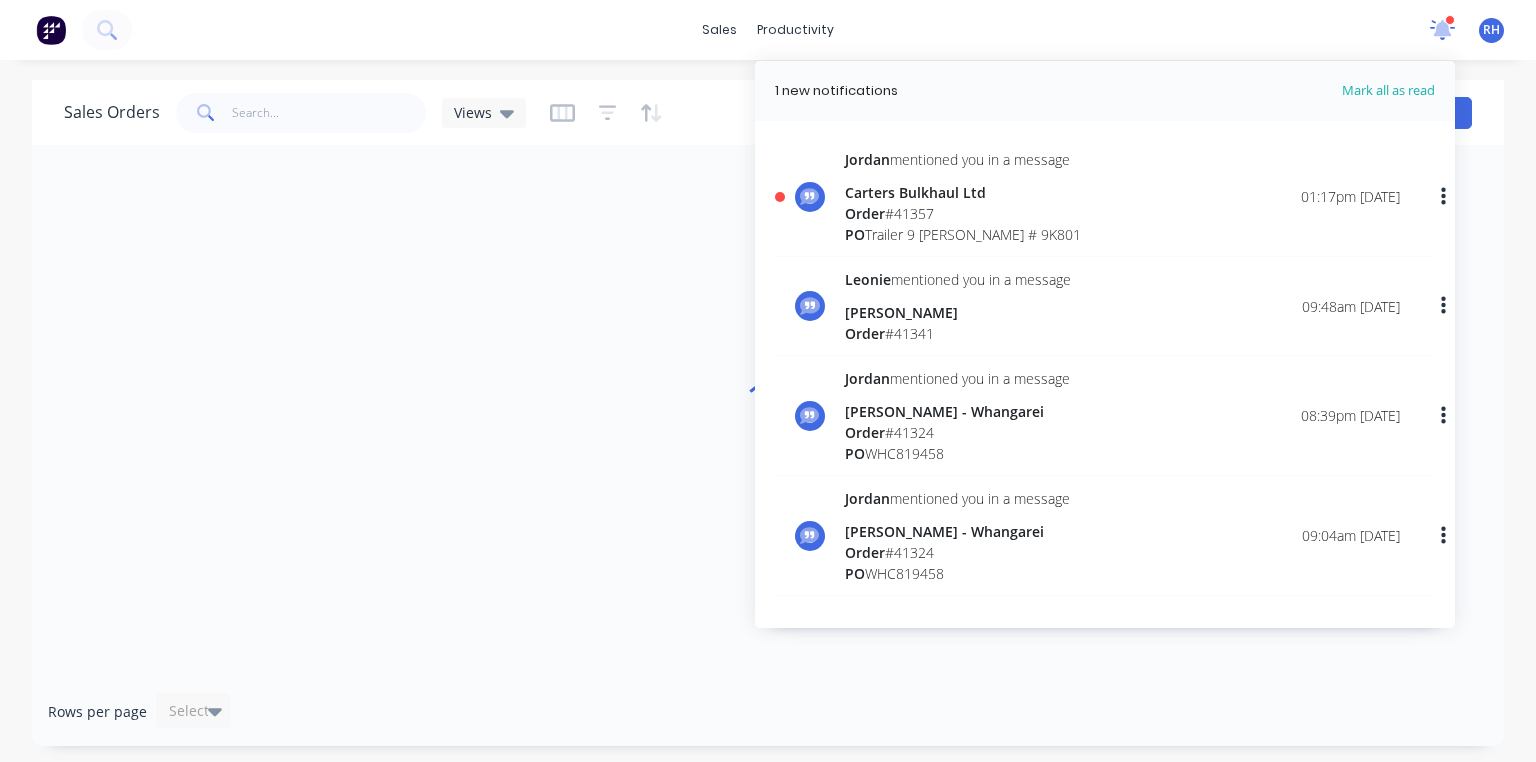 click 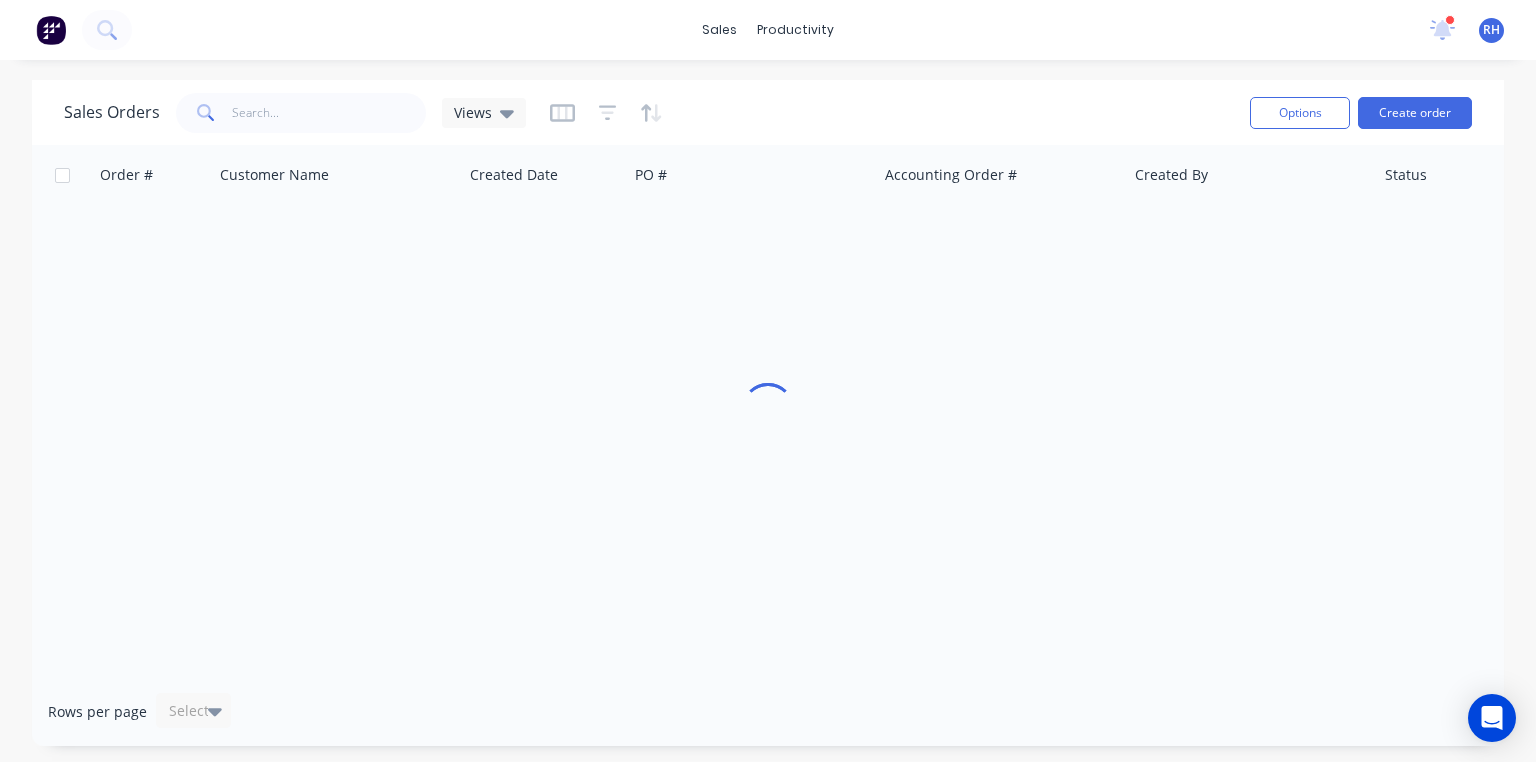 scroll, scrollTop: 0, scrollLeft: 0, axis: both 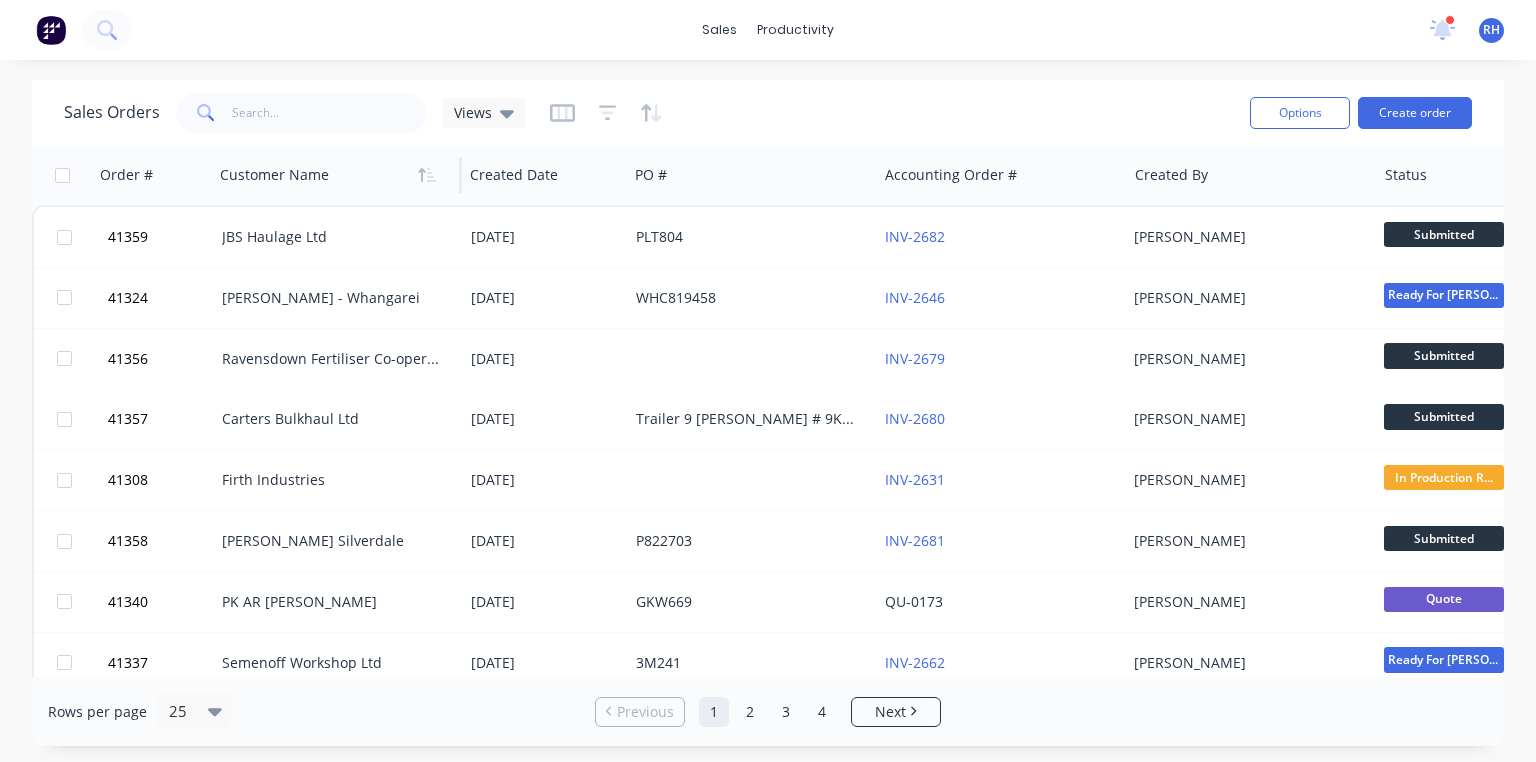 click at bounding box center [331, 175] 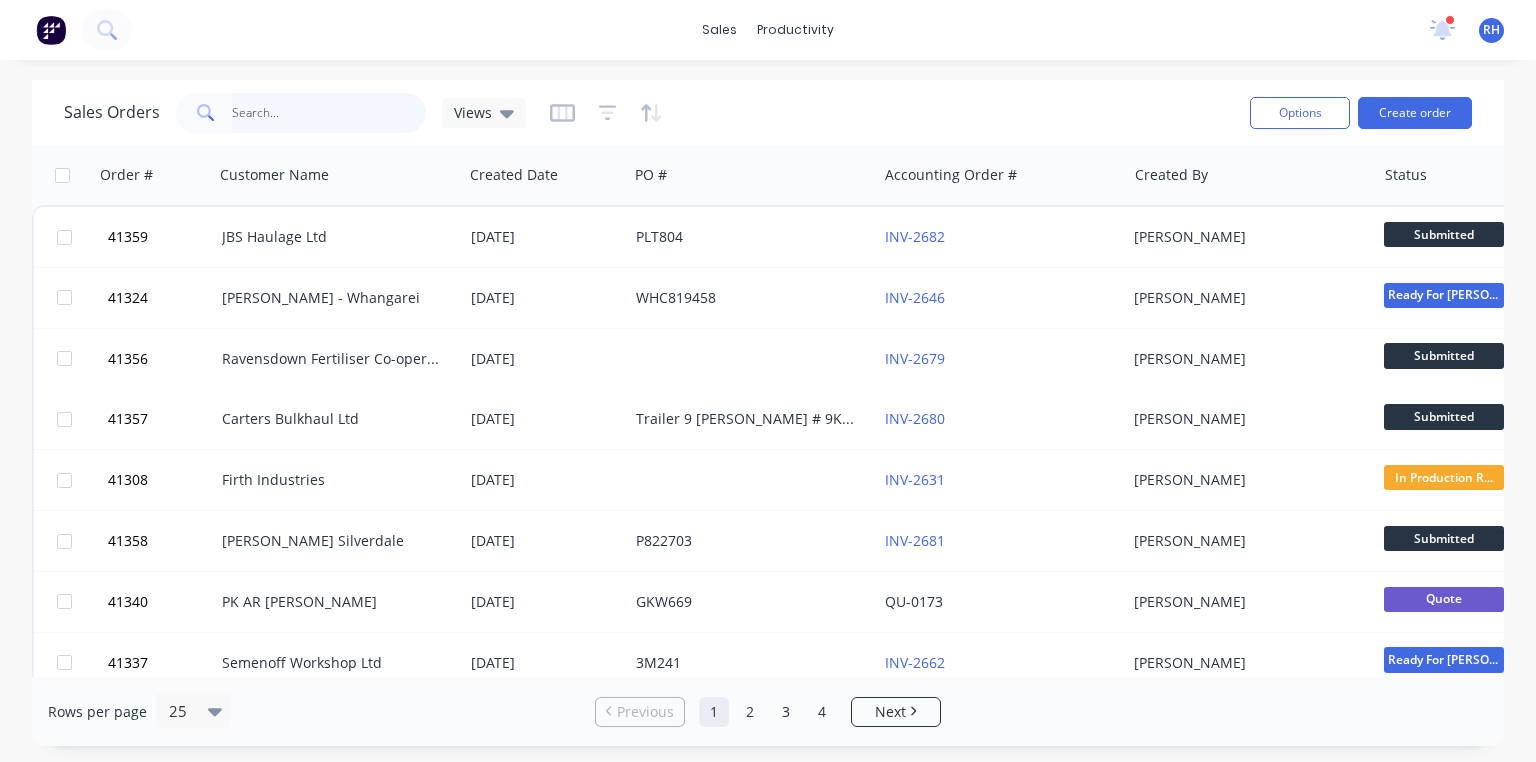 click at bounding box center [329, 113] 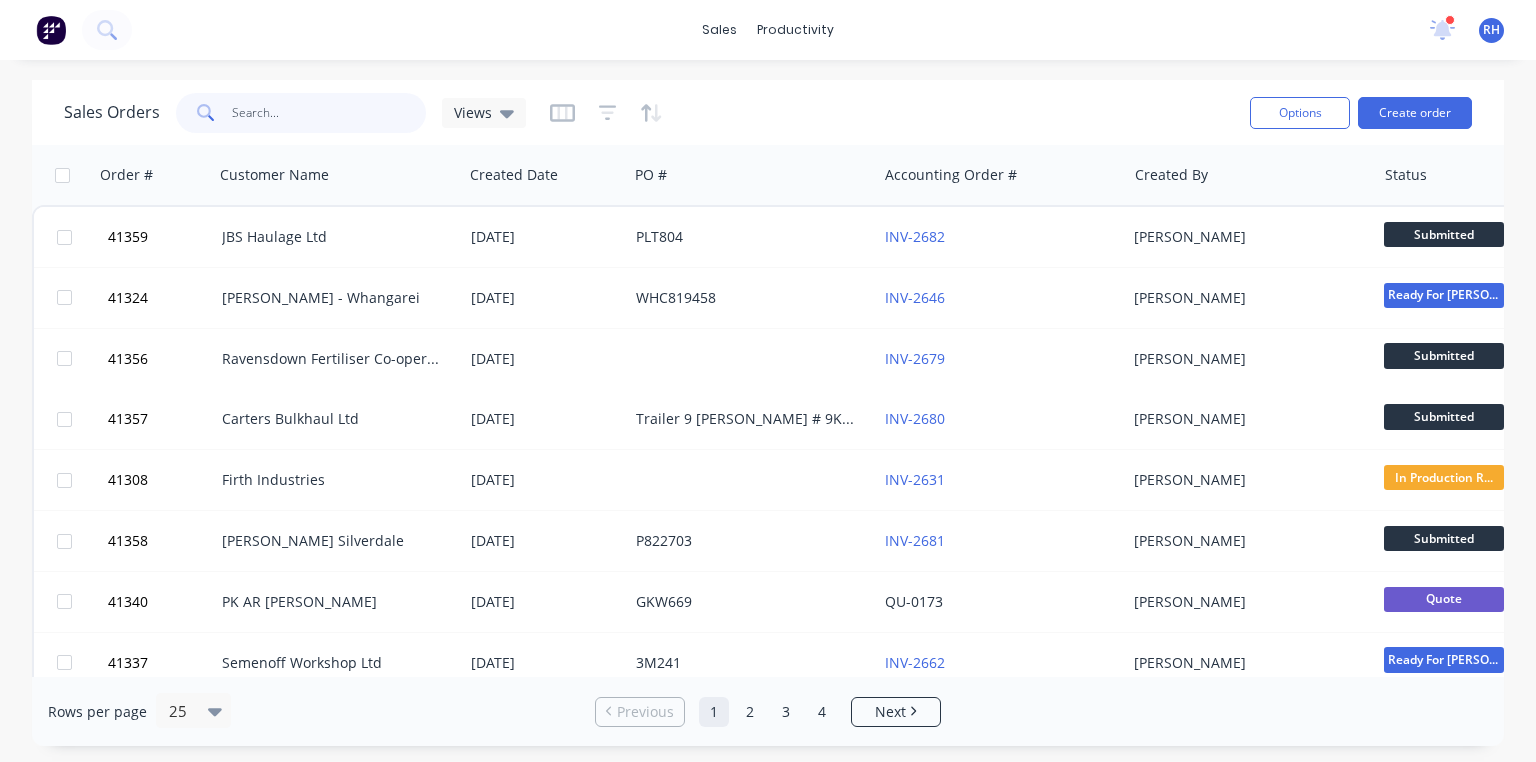 type on "b" 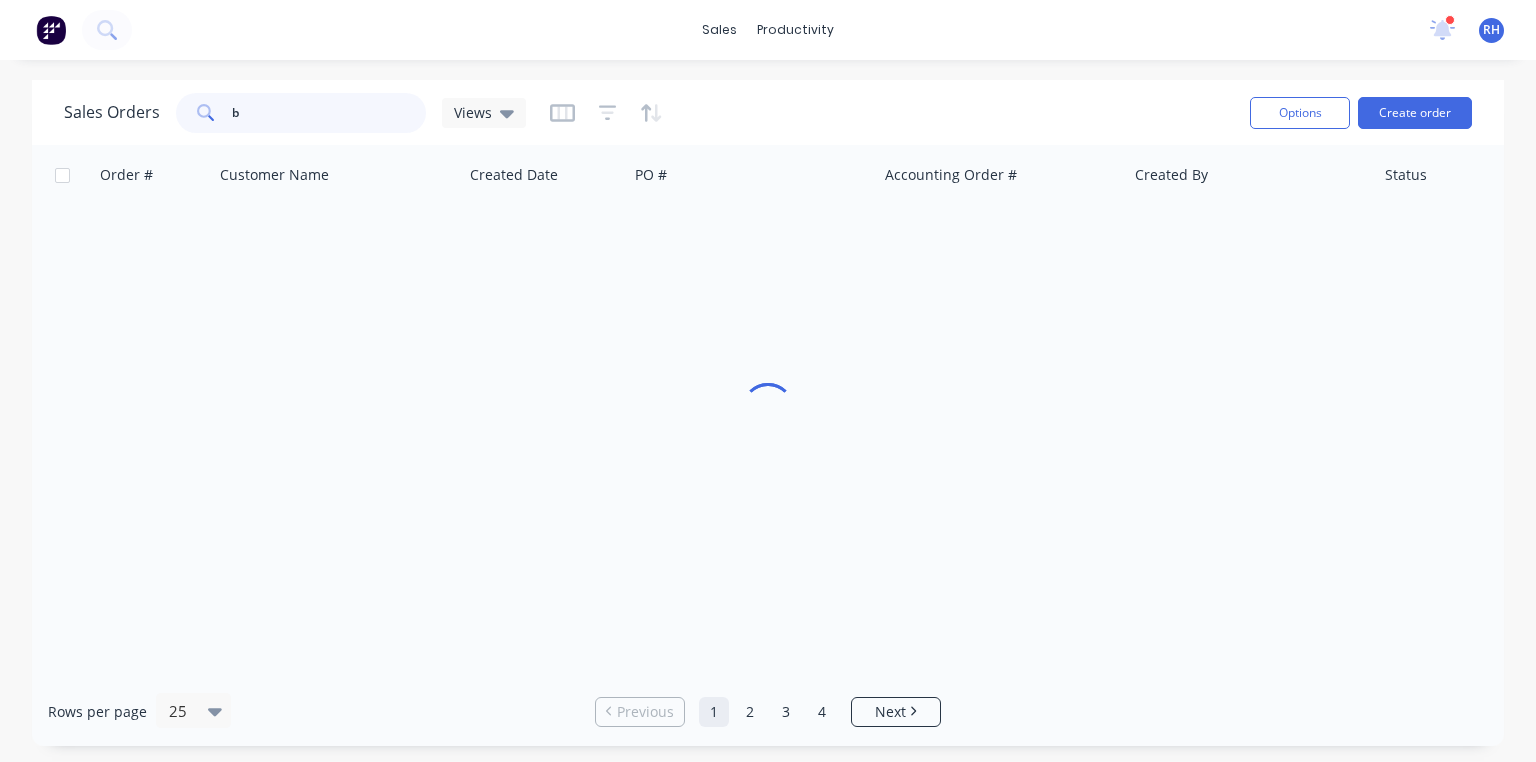 type 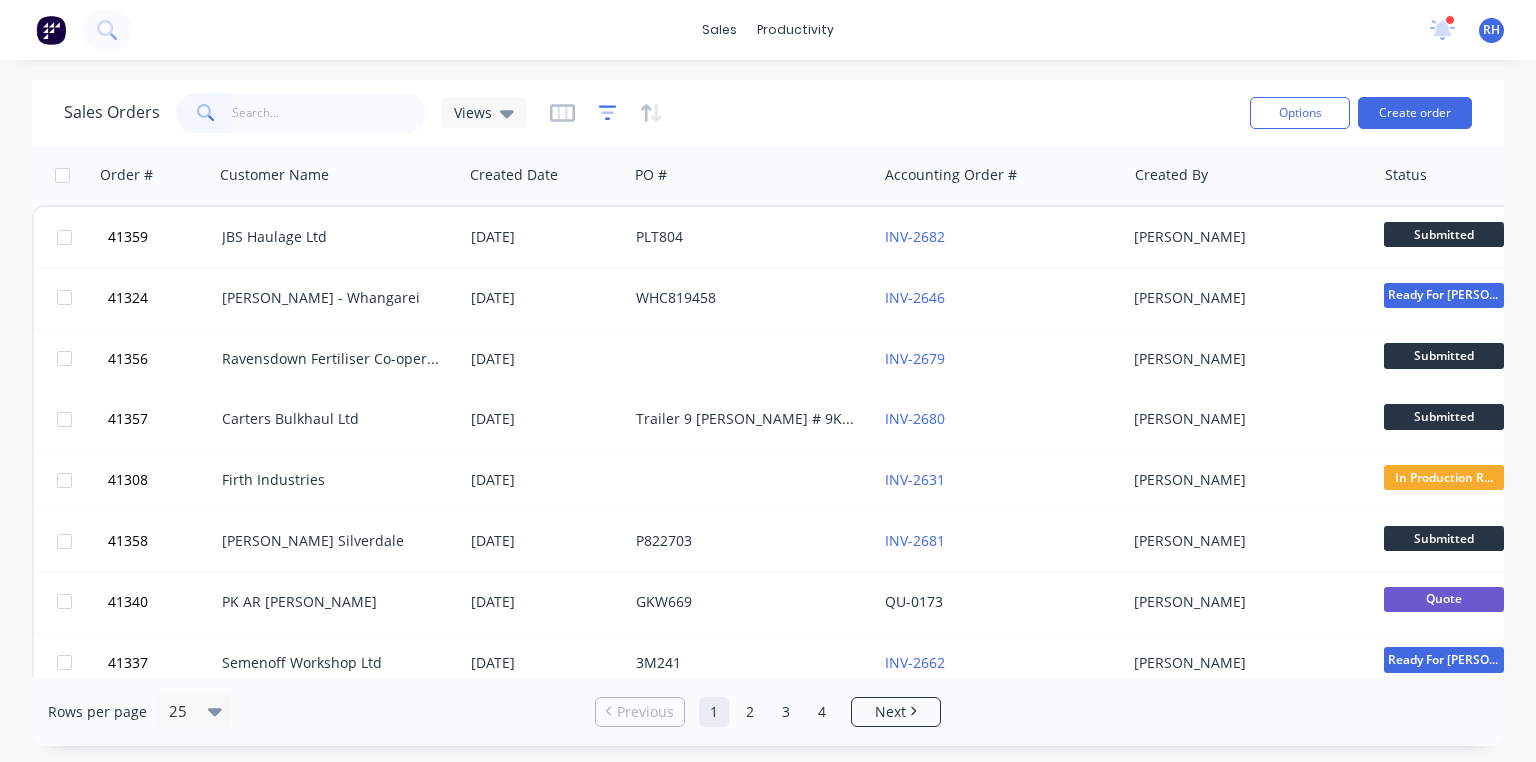 click 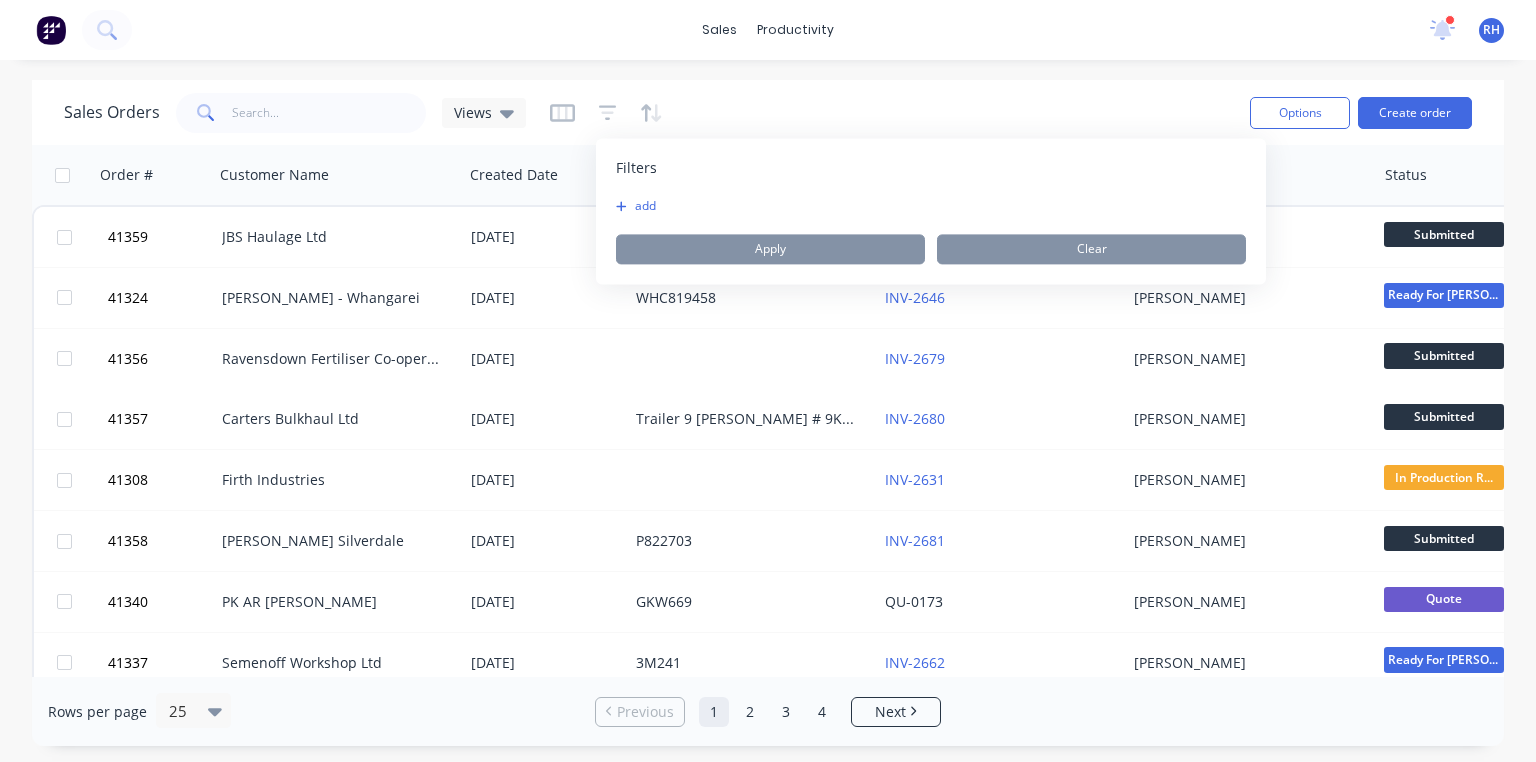 click 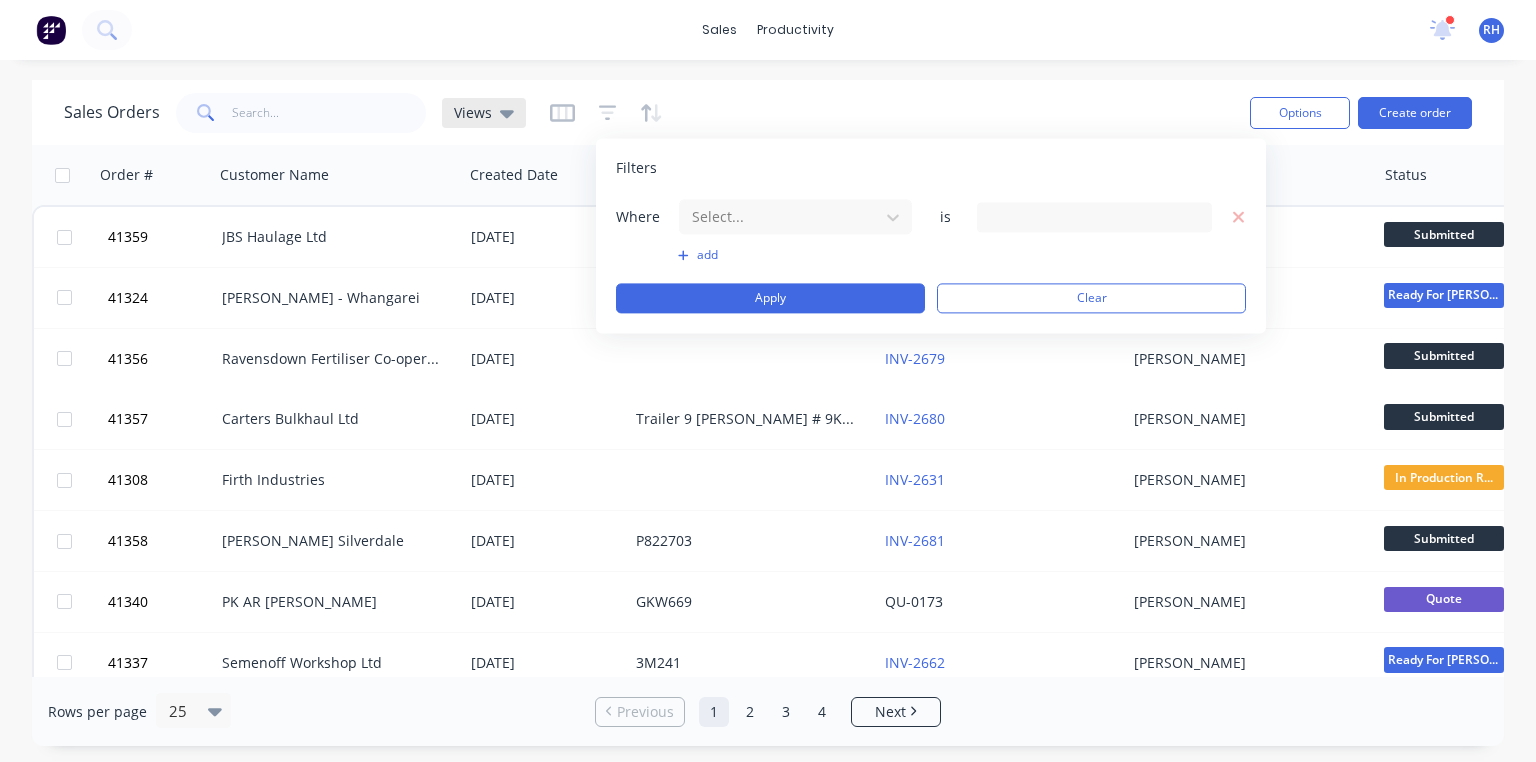 click 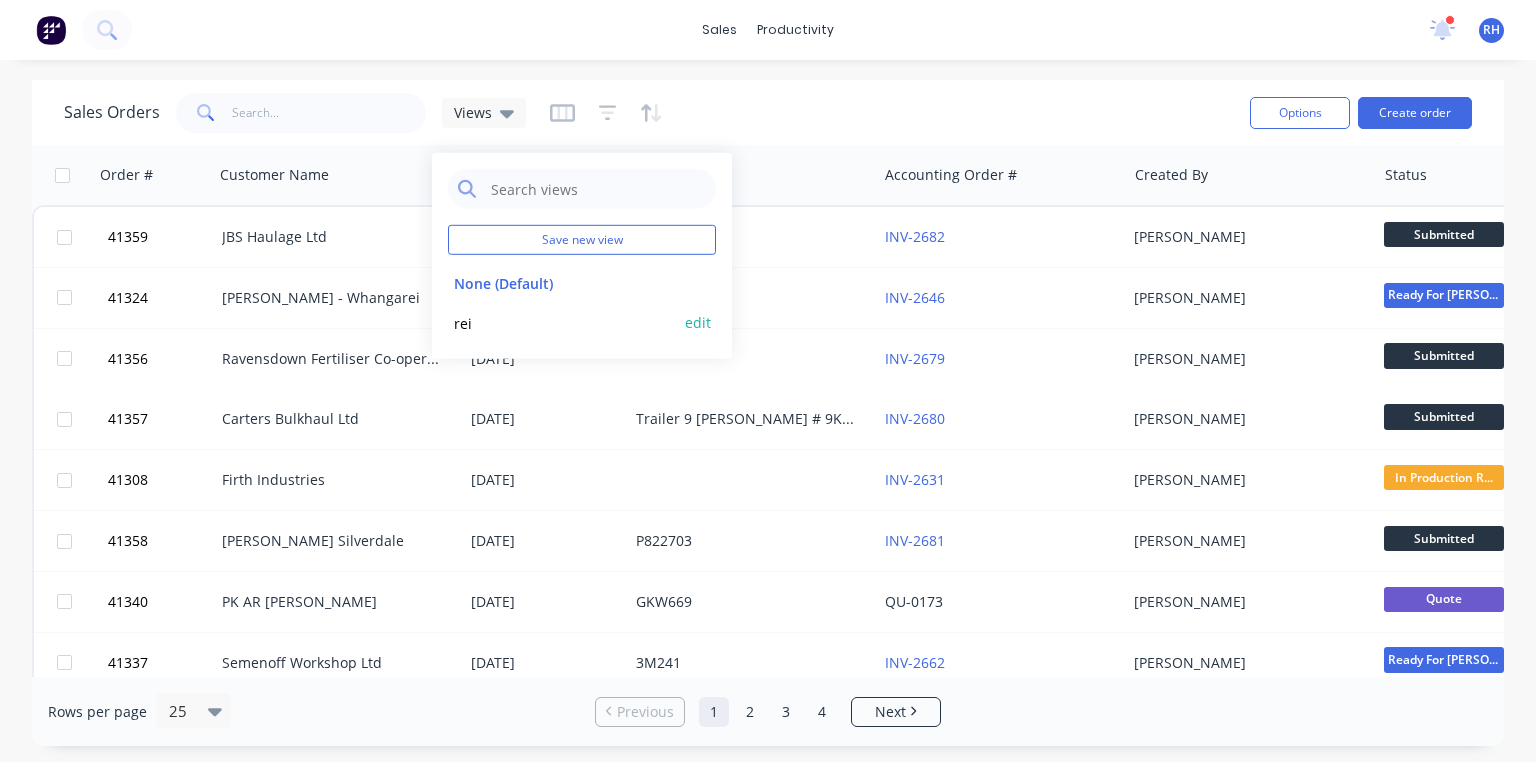 click on "rei" at bounding box center (562, 322) 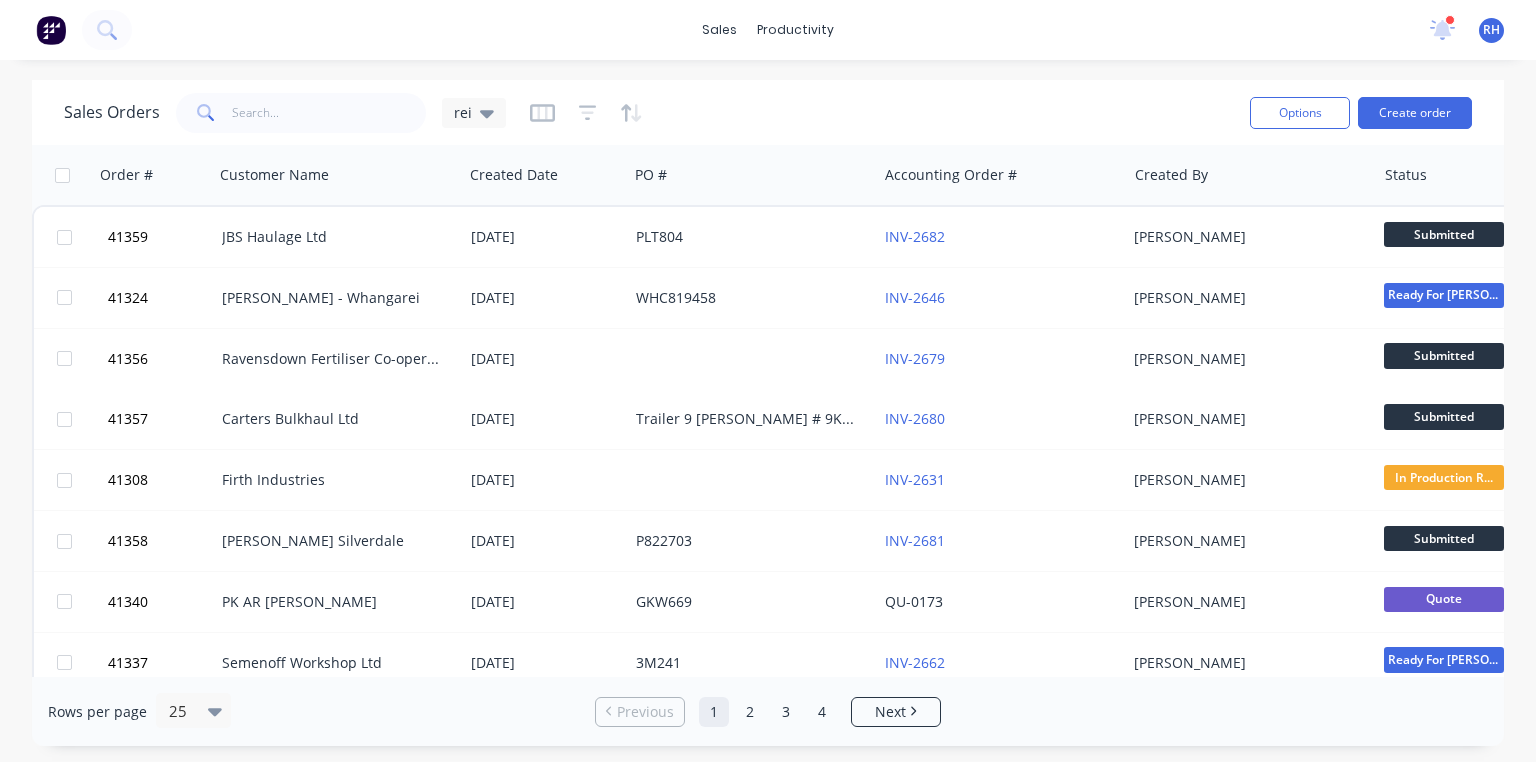 click on "sales productivity sales Sales Orders Customers Price Level Manager productivity Workflow Planner Delivery Scheduling Timesheets 1 new notifications Mark all as read Jordan  mentioned you in a message Carters Bulkhaul Ltd Order  # 41357 PO  Trailer 9
Rego # 9K801 01:17pm 22/07/25   Leonie  mentioned you in a message Dan Collett Order  # 41341 09:48am 17/07/25   Jordan  mentioned you in a message Keith Andrews - Whangarei Order  # 41324 PO  WHC819458 08:39pm 15/07/25   Jordan  mentioned you in a message Keith Andrews - Whangarei Order  # 41324 PO  WHC819458 09:04am 14/07/25   RH Morgan Engineering Rei Hamon Standard User (No Pricing) Profile Sign out Sales Orders rei Options     Create order   Order # Customer Name Created Date PO # Accounting Order # Created By Status Invoice status 41359 JBS Haulage Ltd 23 Jul 2025 PLT804 INV-2682 Wayne Valentin Submitted 41324 Keith Andrews - Whangarei 11 Jul 2025 WHC819458 INV-2646 Jordan Olsen Ready For Mike 41356 Ravensdown Fertiliser Co-operative 22 Jul 2025 INV-2679 25" at bounding box center (768, 381) 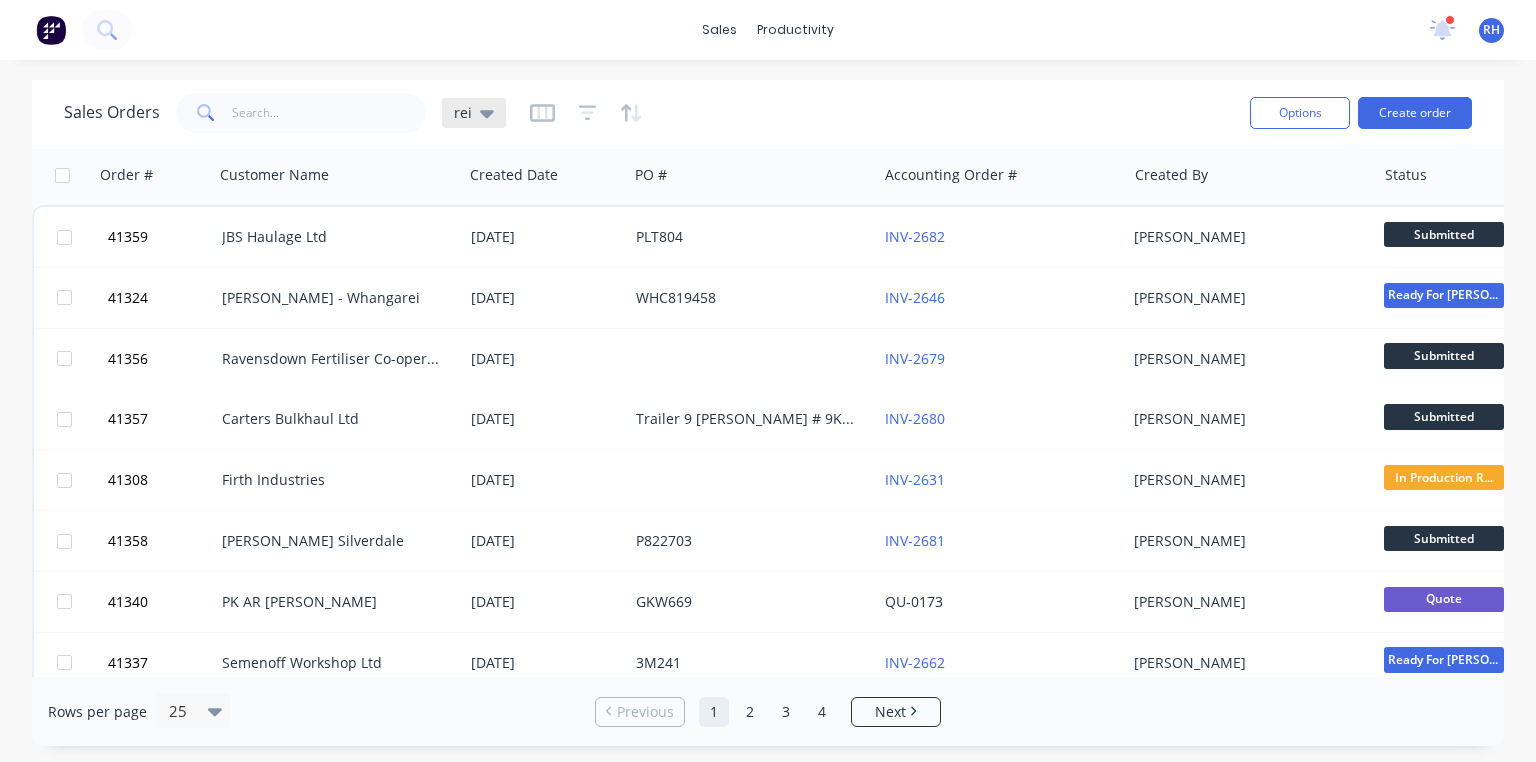 click on "rei" at bounding box center [474, 113] 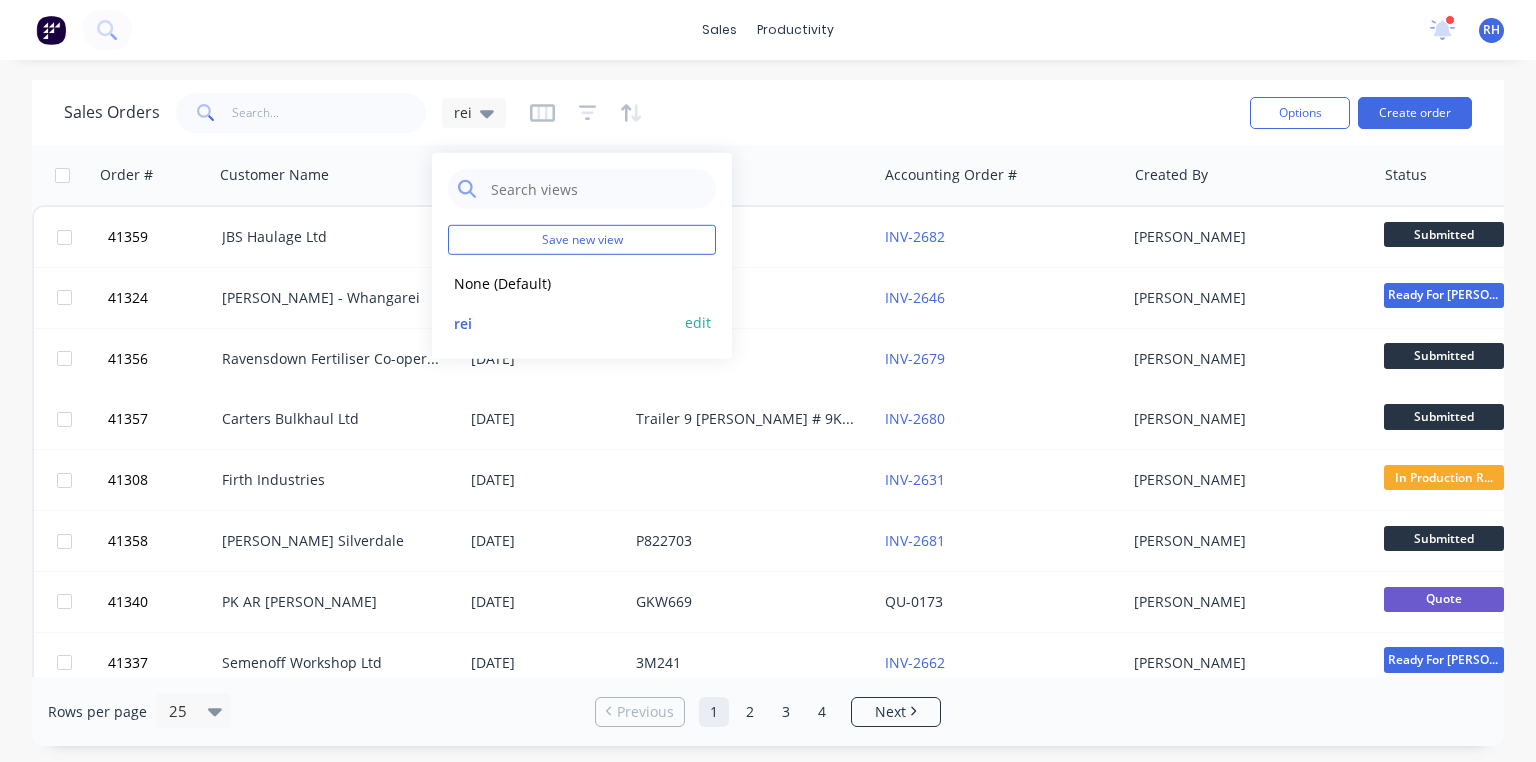 click on "rei" at bounding box center [562, 322] 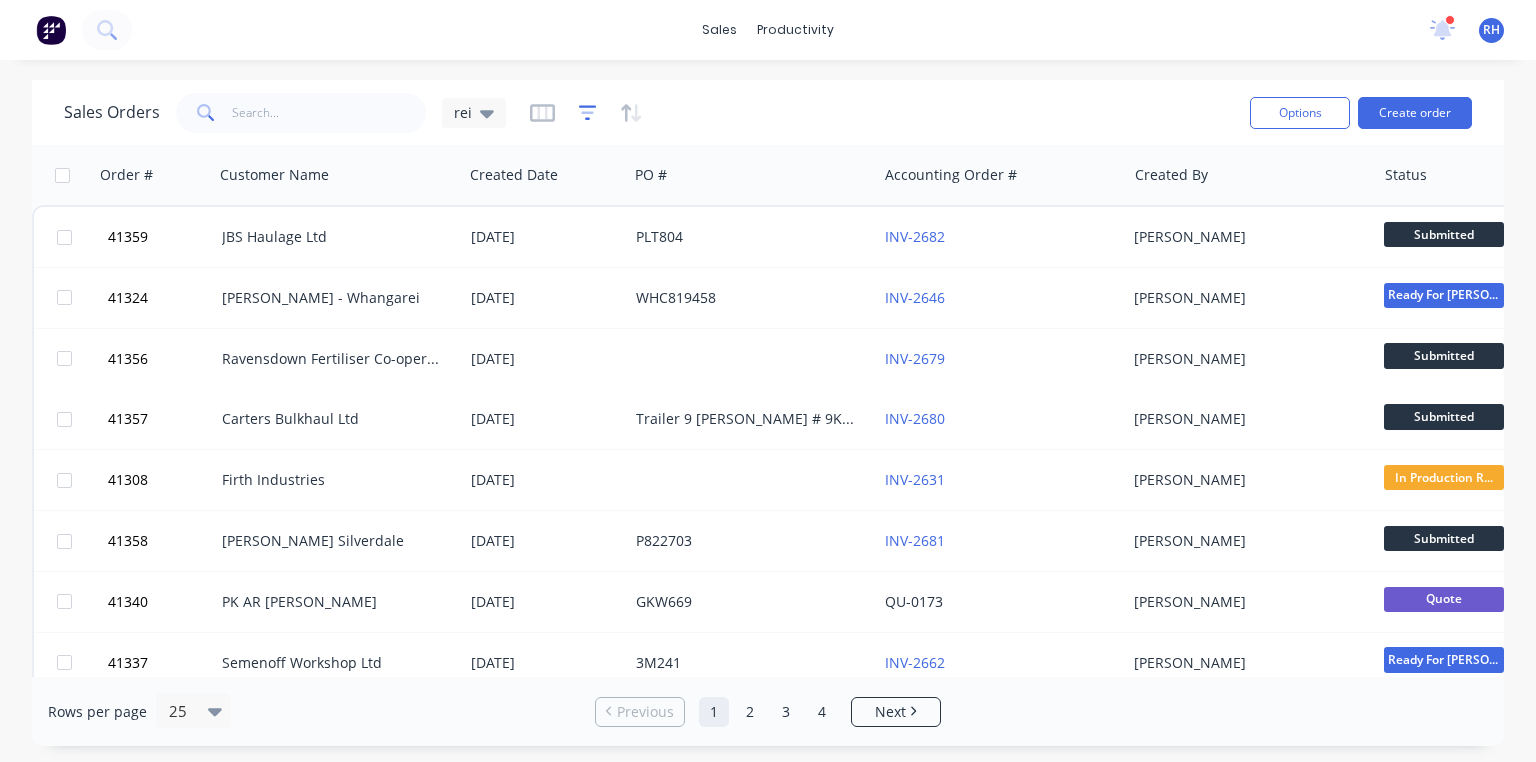 click 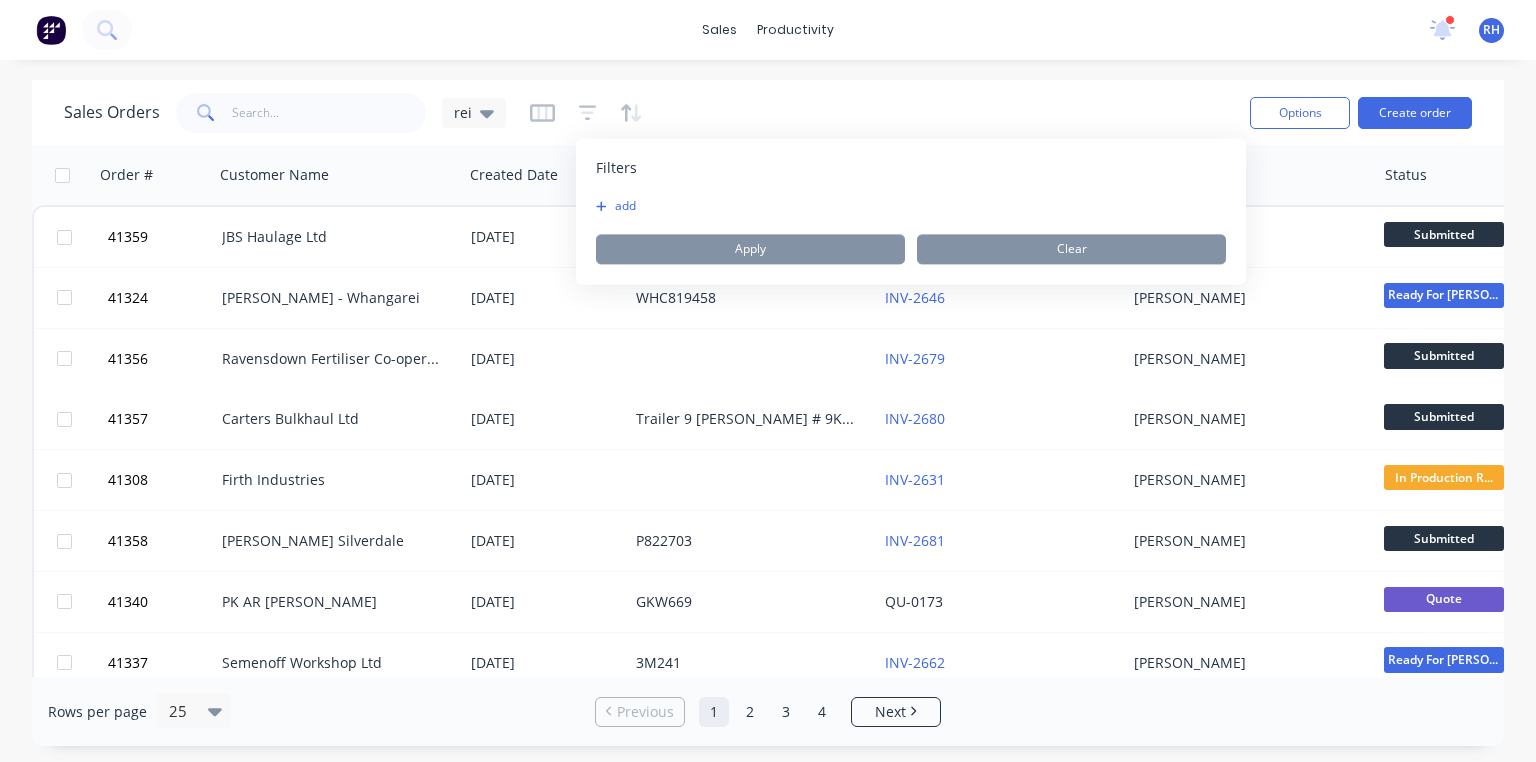 click 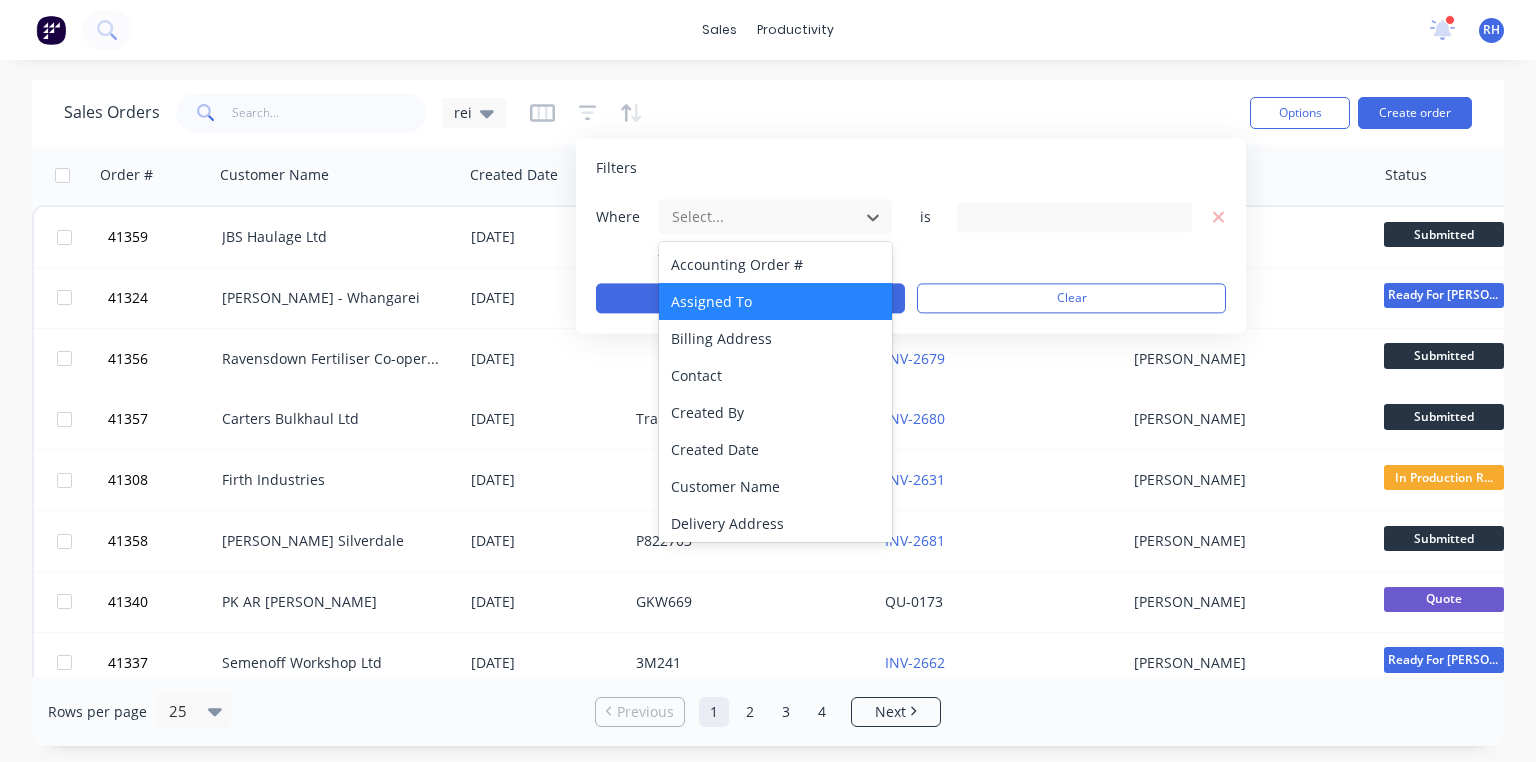 click on "Assigned To" at bounding box center [775, 301] 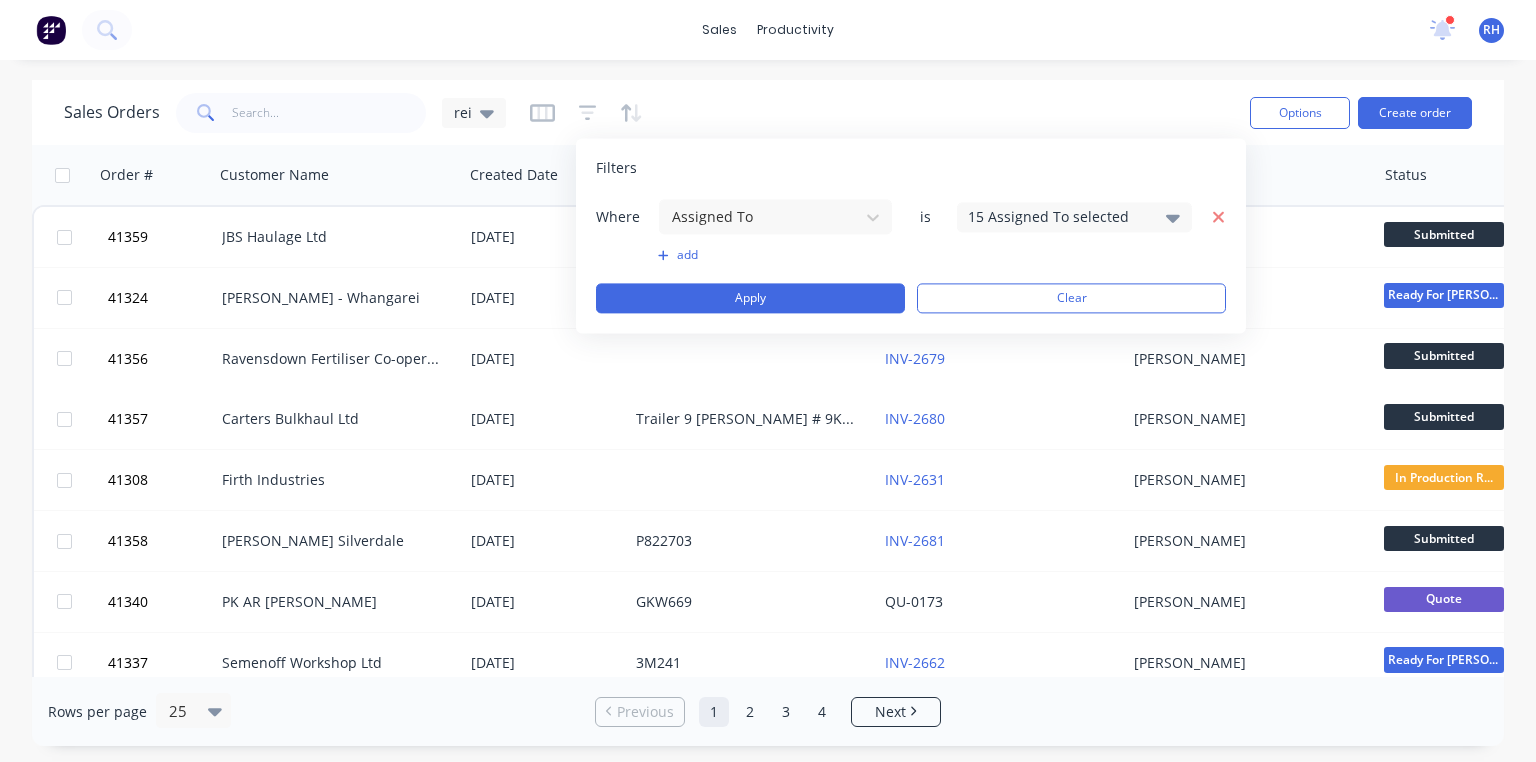 click 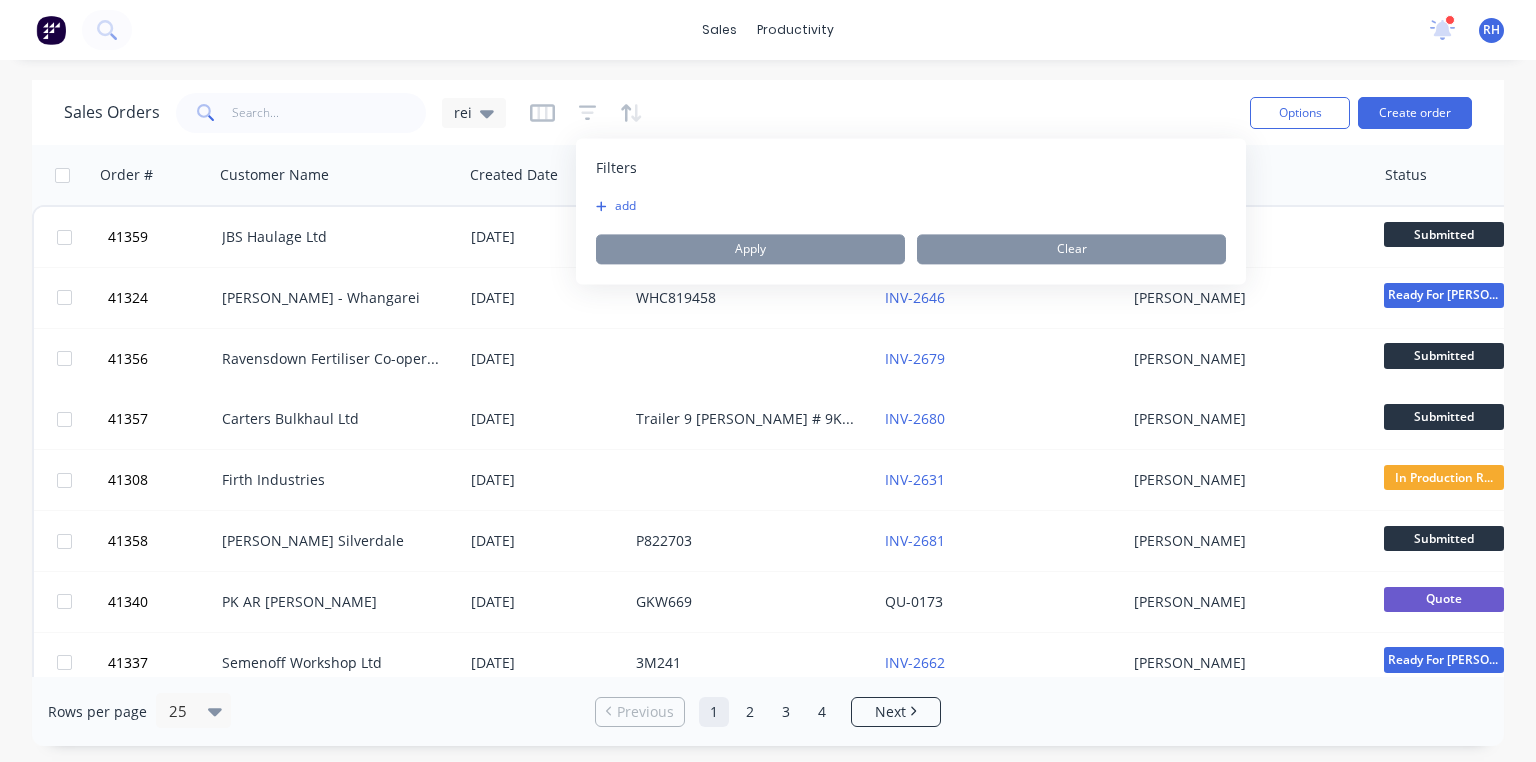 click on "add" at bounding box center (621, 206) 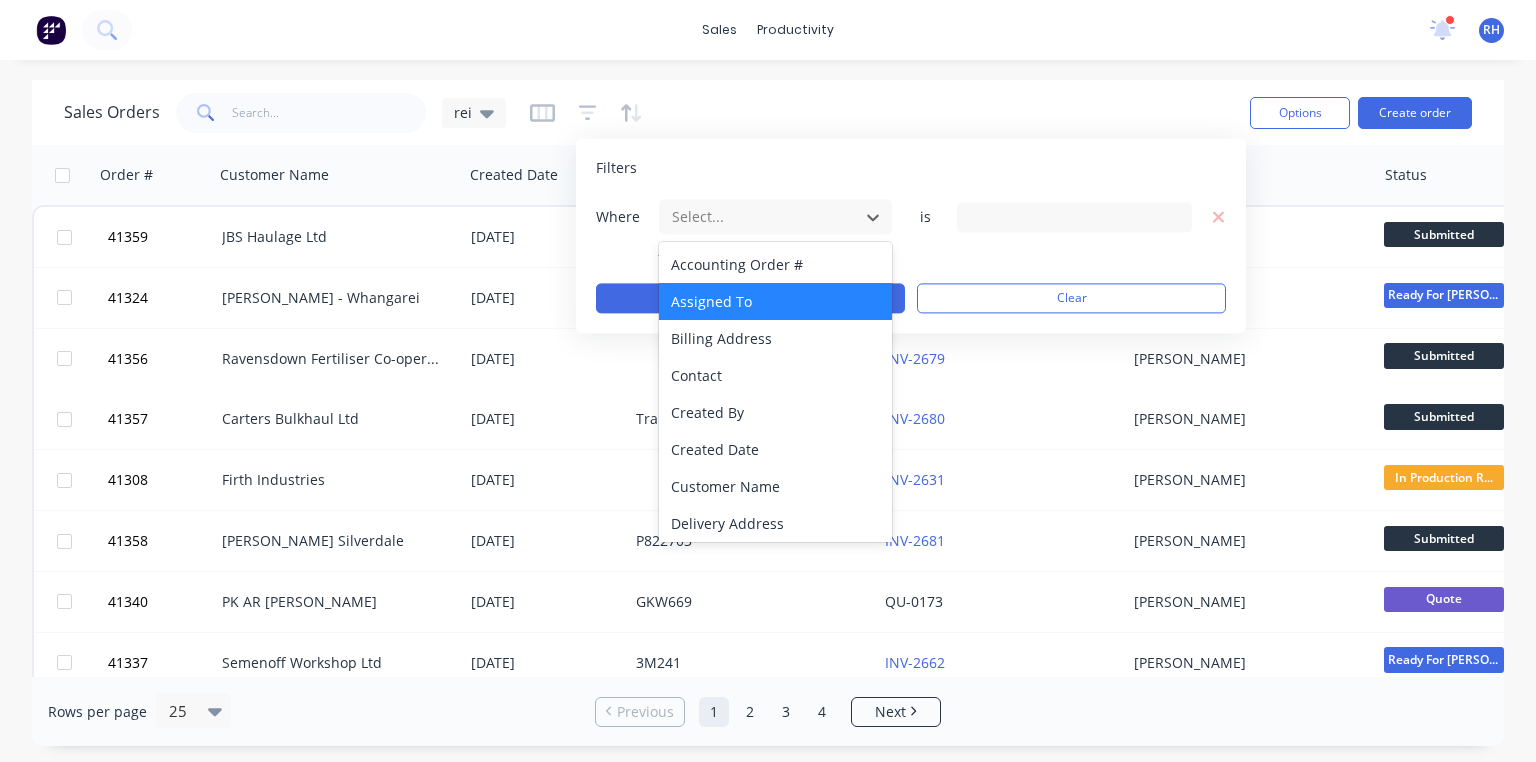 click on "Assigned To" at bounding box center [775, 301] 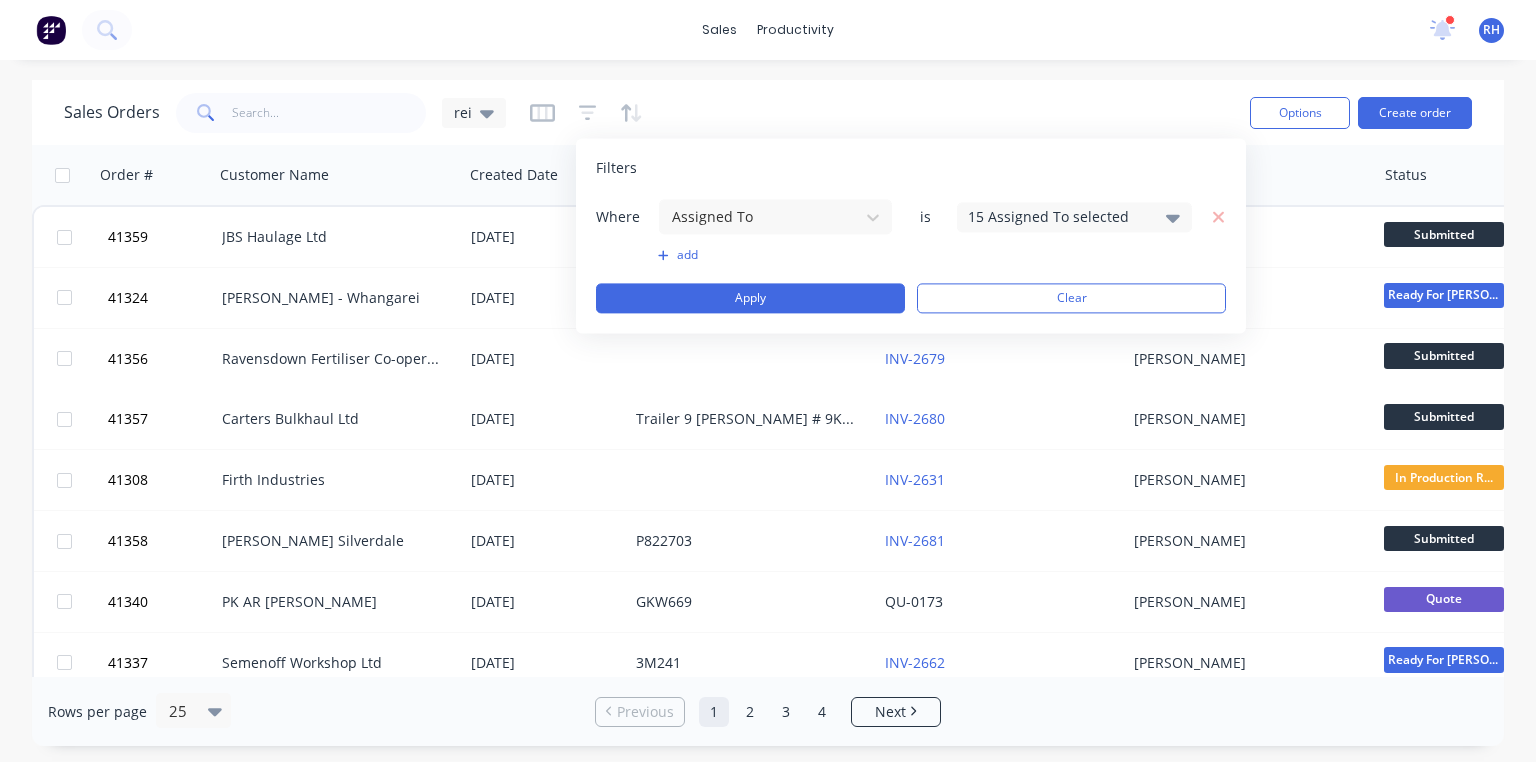 click on "15 Assigned To selected" at bounding box center (1058, 216) 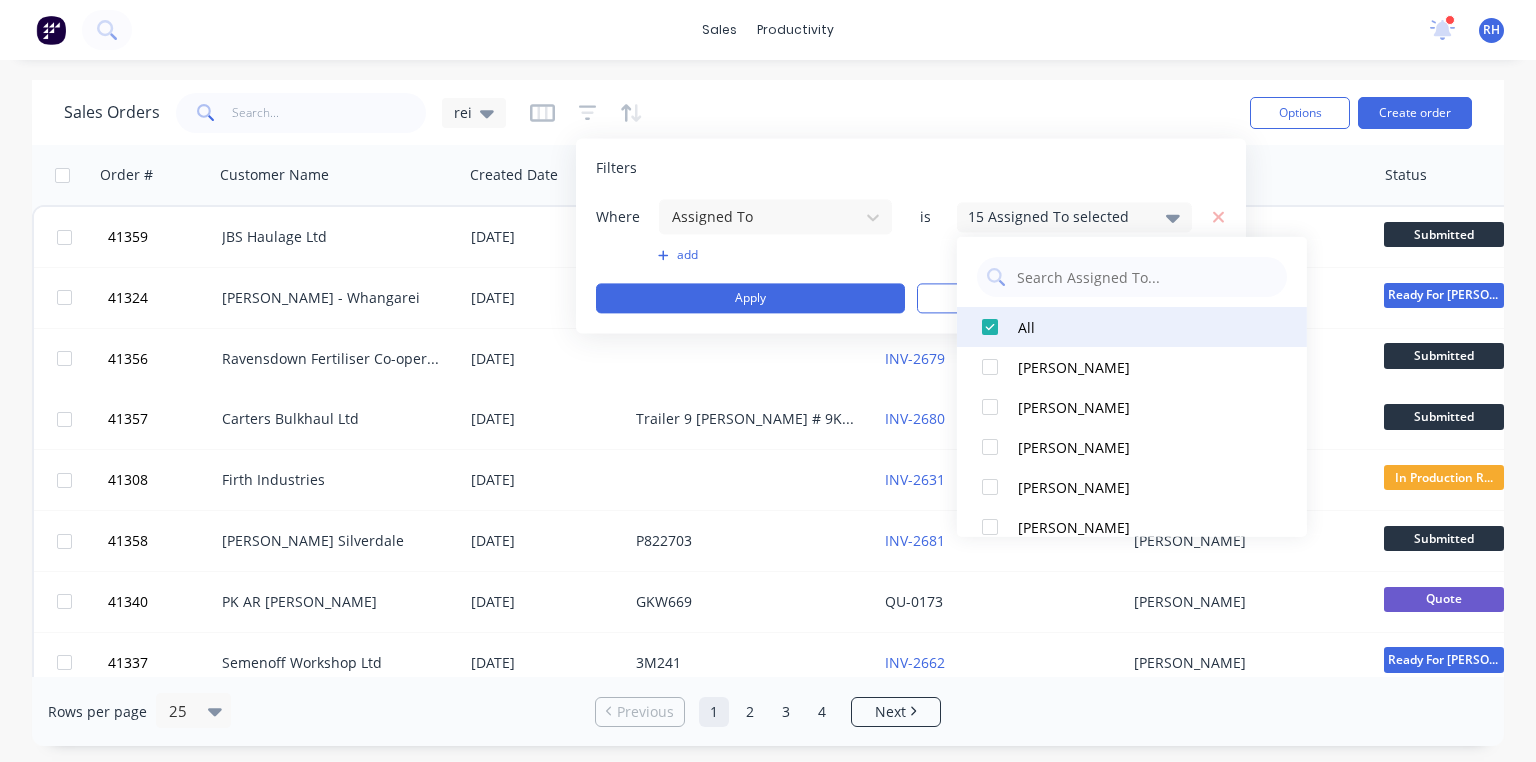 click at bounding box center (990, 327) 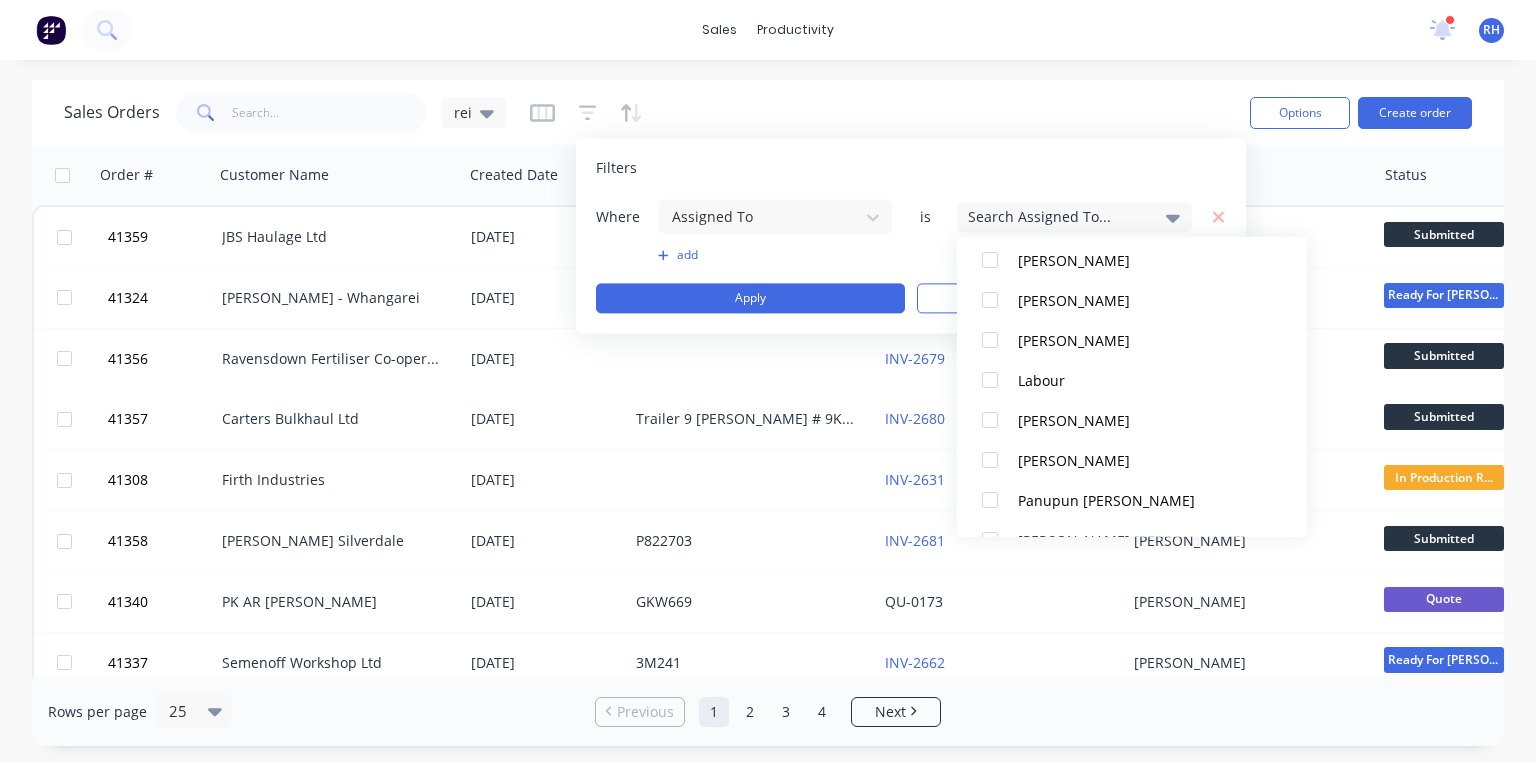 scroll, scrollTop: 420, scrollLeft: 0, axis: vertical 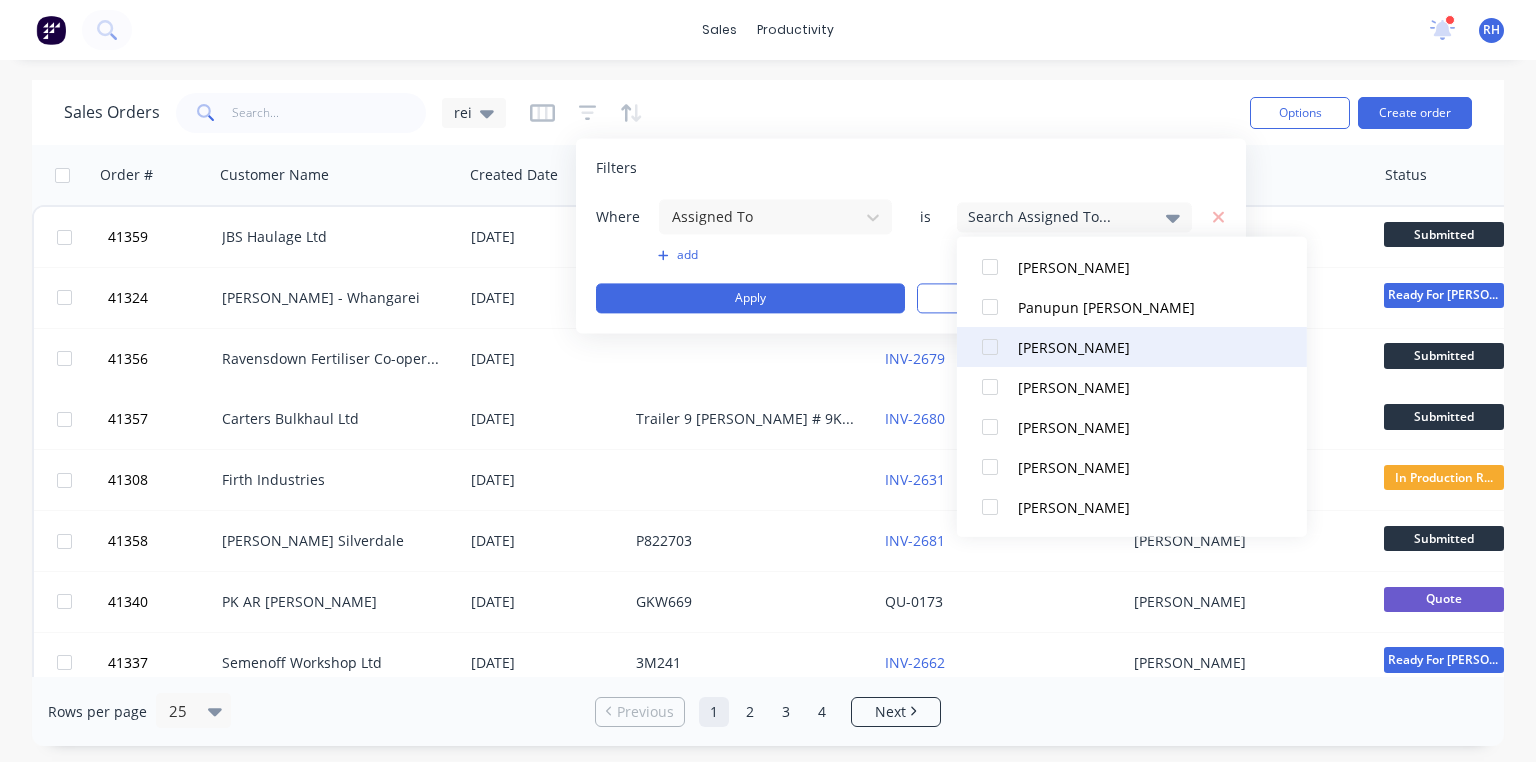 click at bounding box center [990, 347] 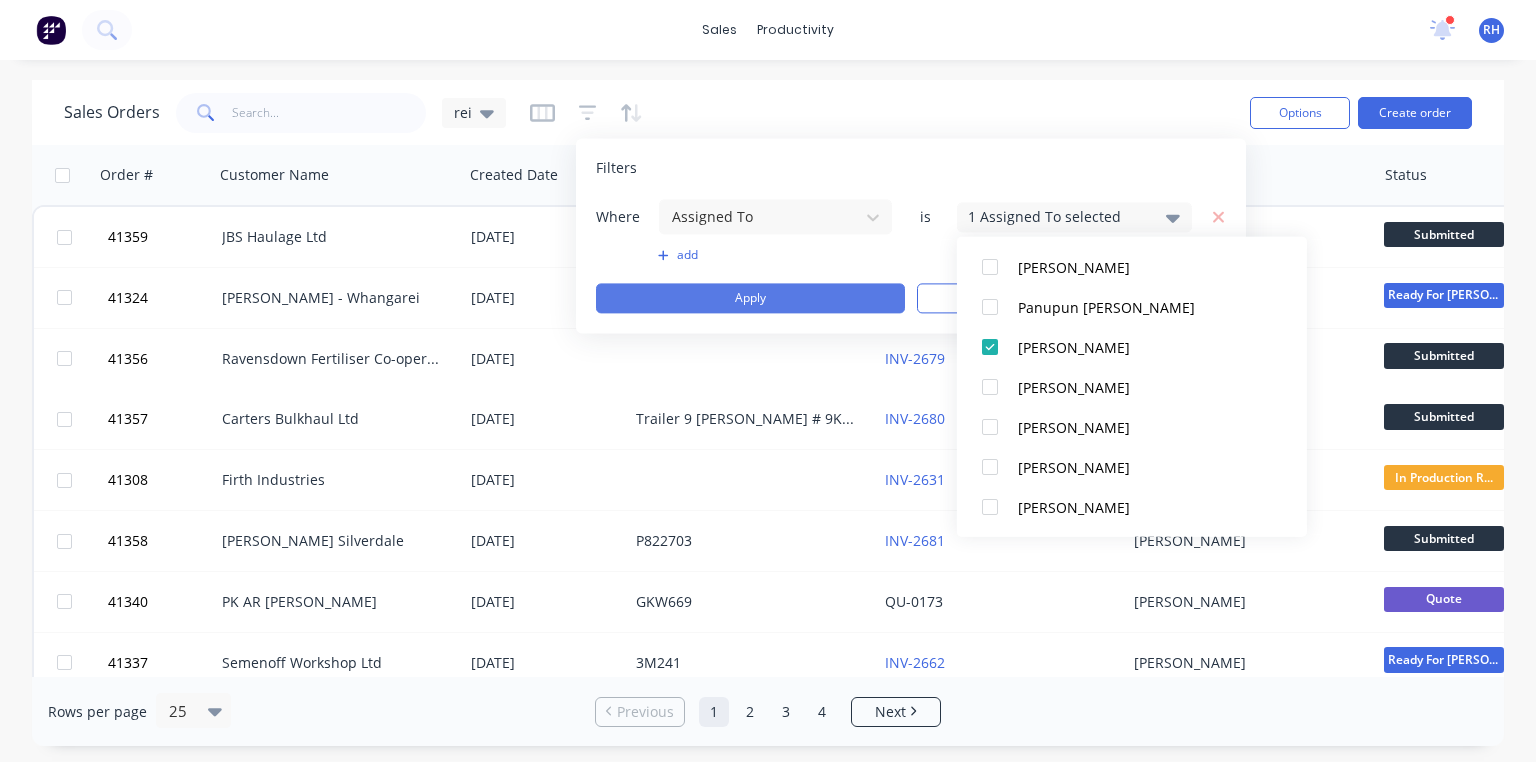 click on "Apply" at bounding box center [750, 298] 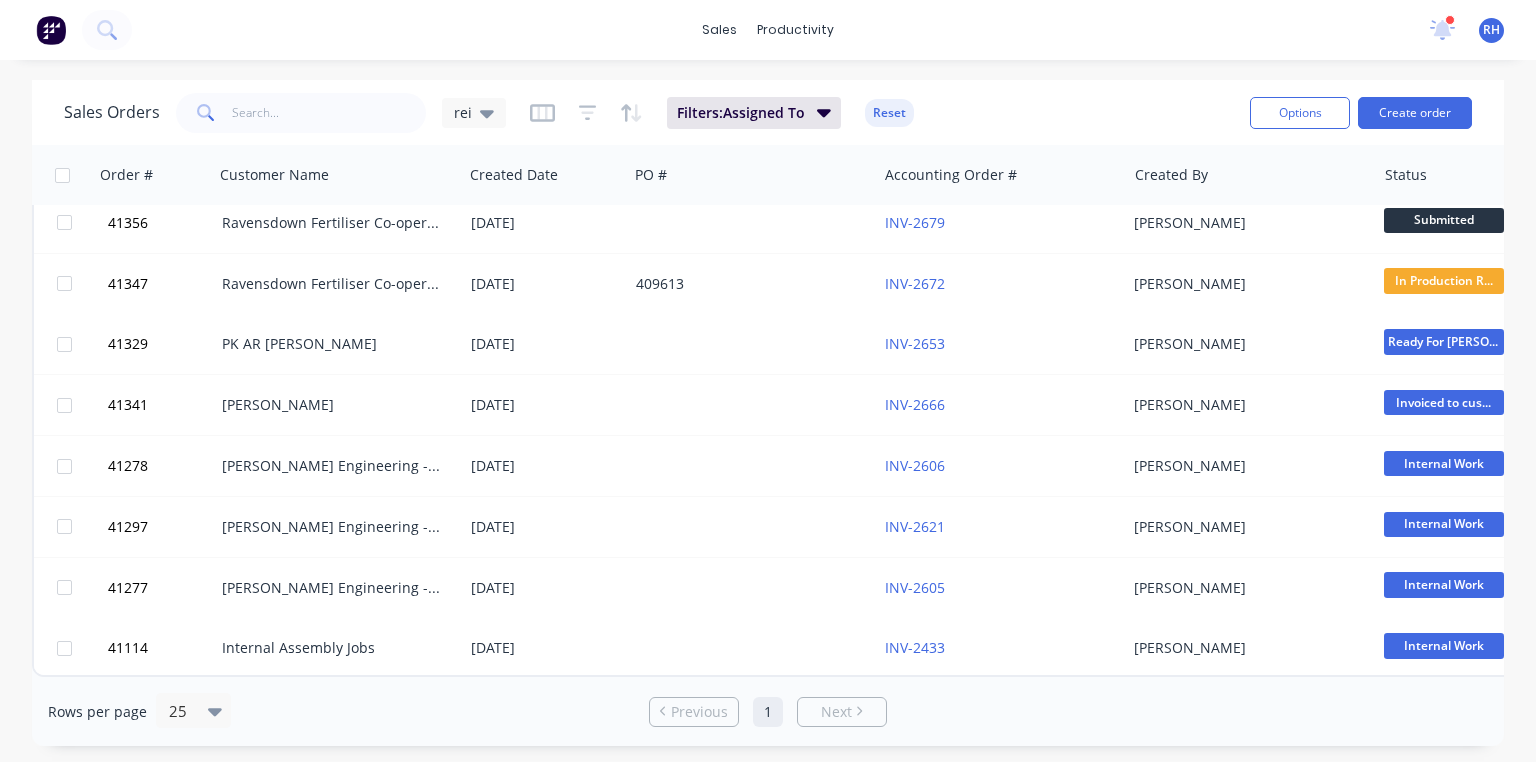 scroll, scrollTop: 84, scrollLeft: 0, axis: vertical 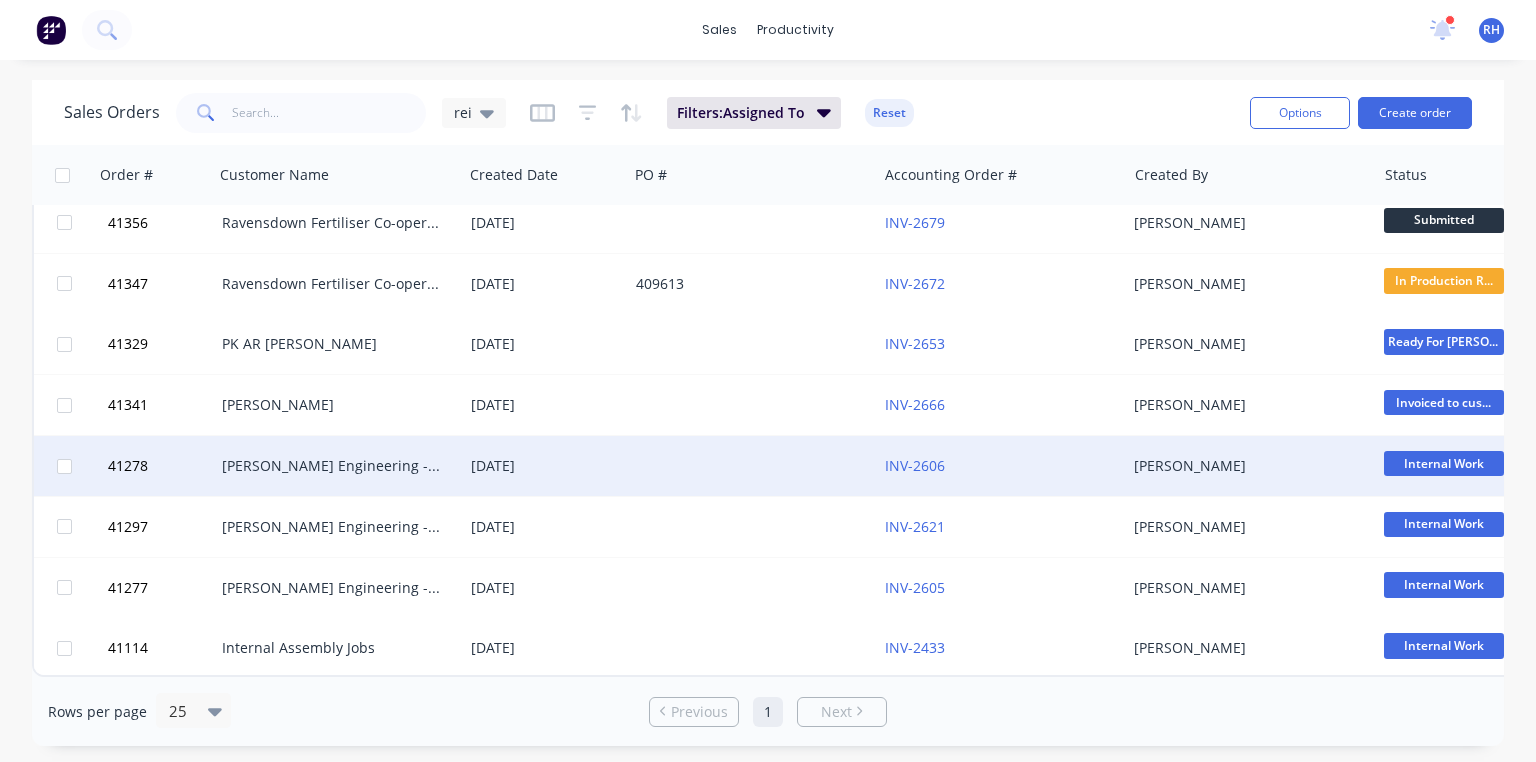 click on "Morgan Engineering - Building R M" at bounding box center (338, 466) 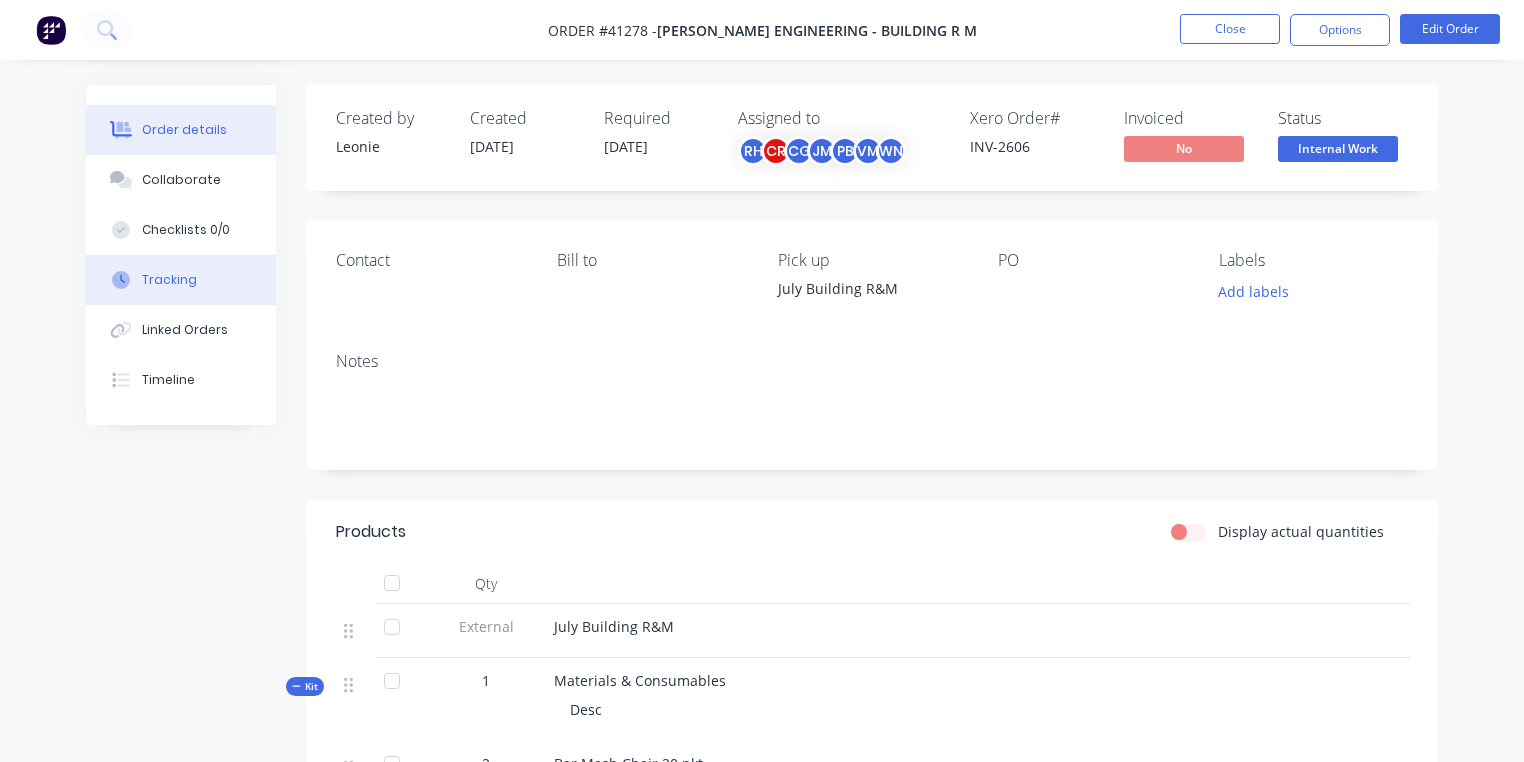 click on "Tracking" at bounding box center [181, 280] 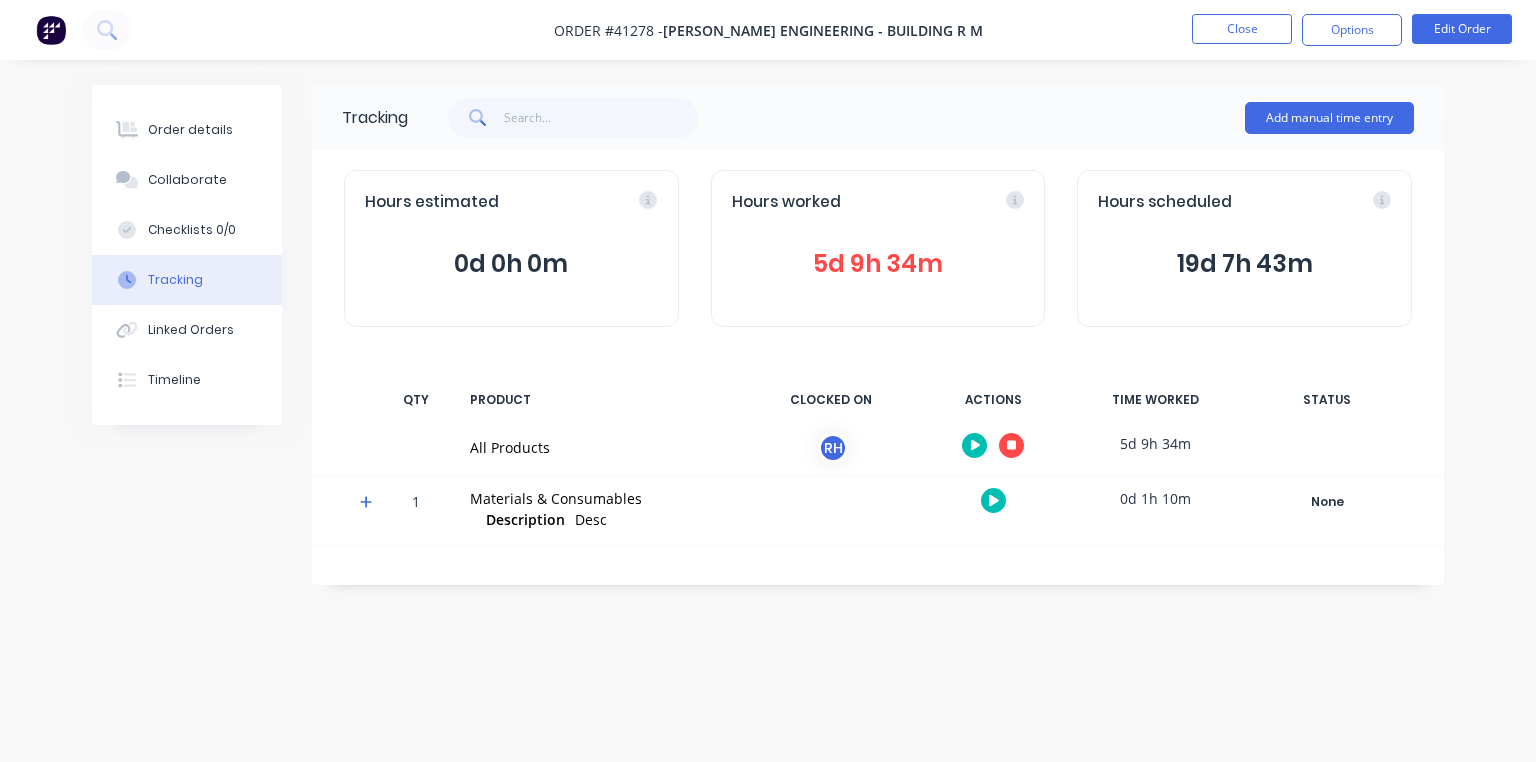 click 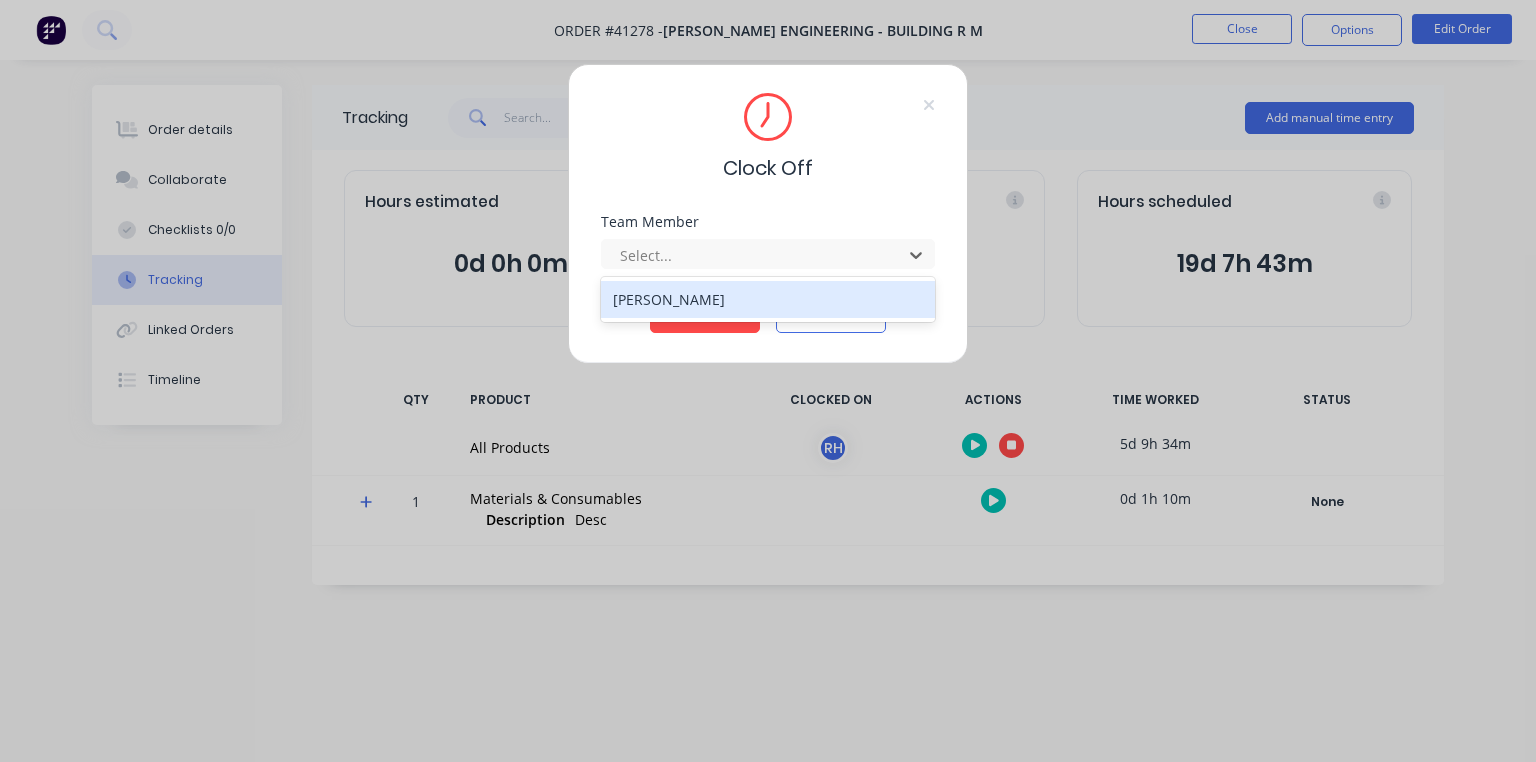 click on "Clock Off Team Member 1 result available. Use Up and Down to choose options, press Enter to select the currently focused option, press Escape to exit the menu, press Tab to select the option and exit the menu. Select... Clock Off   Cancel" at bounding box center (768, 381) 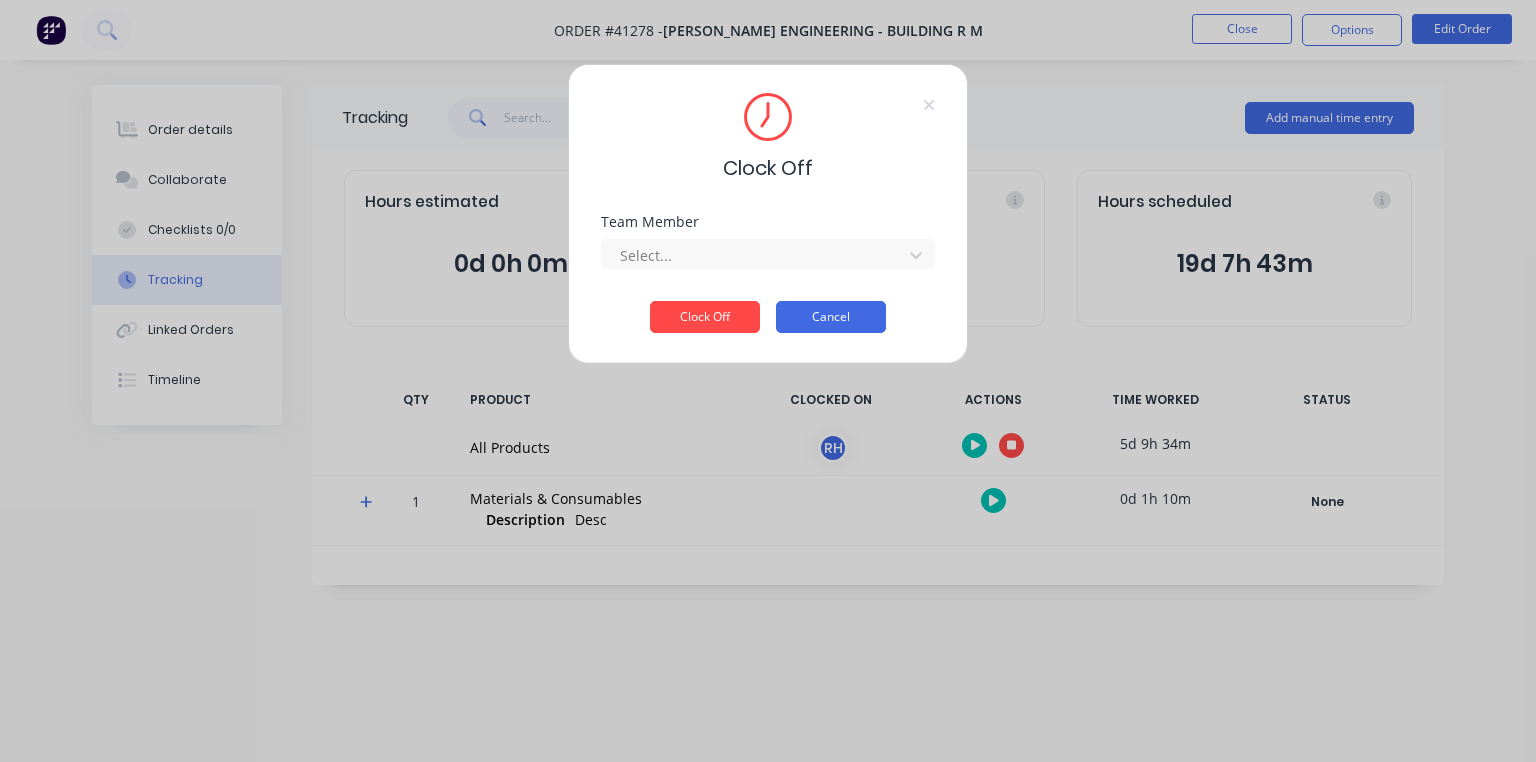 click on "Cancel" at bounding box center (831, 317) 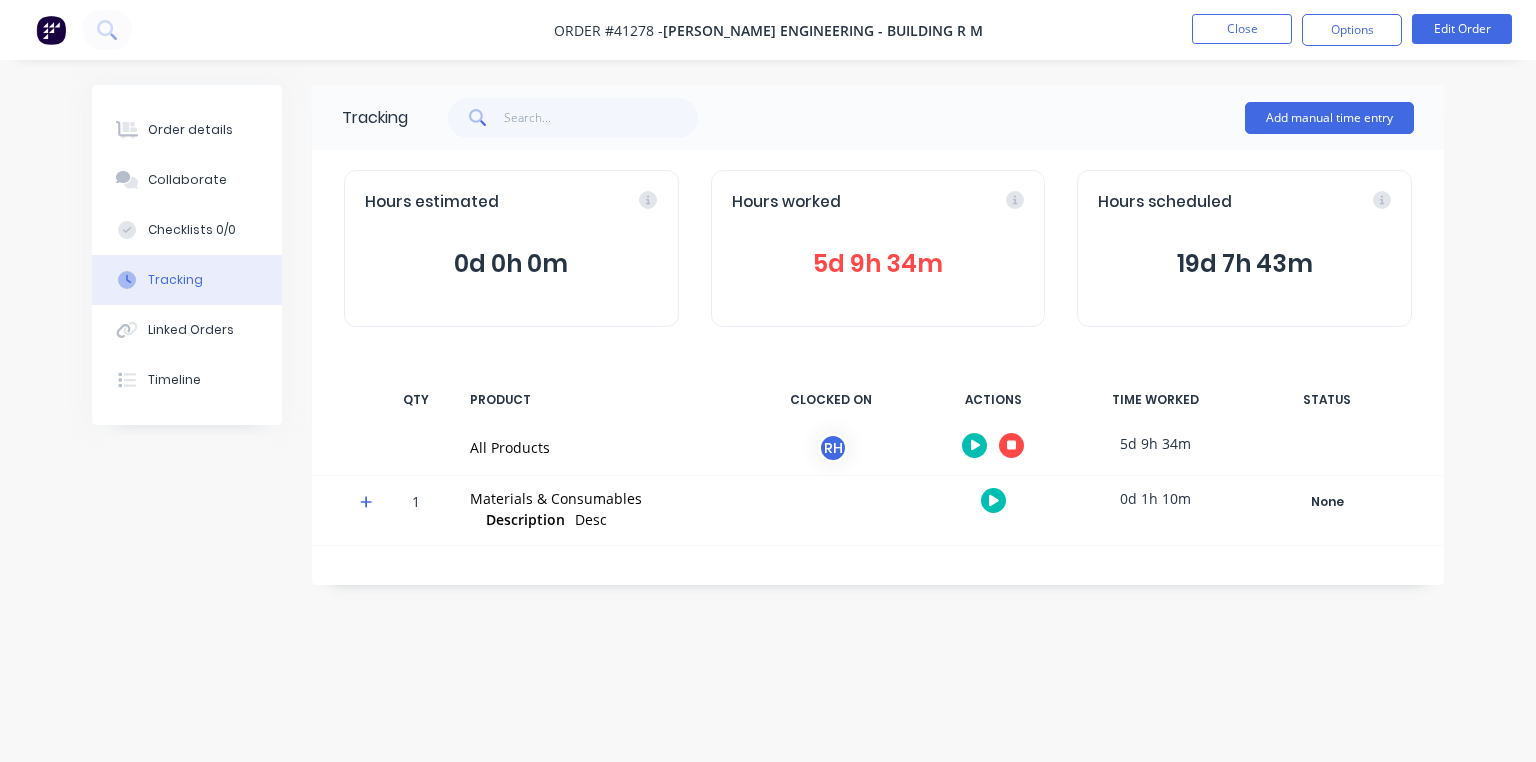 click on "Add manual time entry" at bounding box center [911, 118] 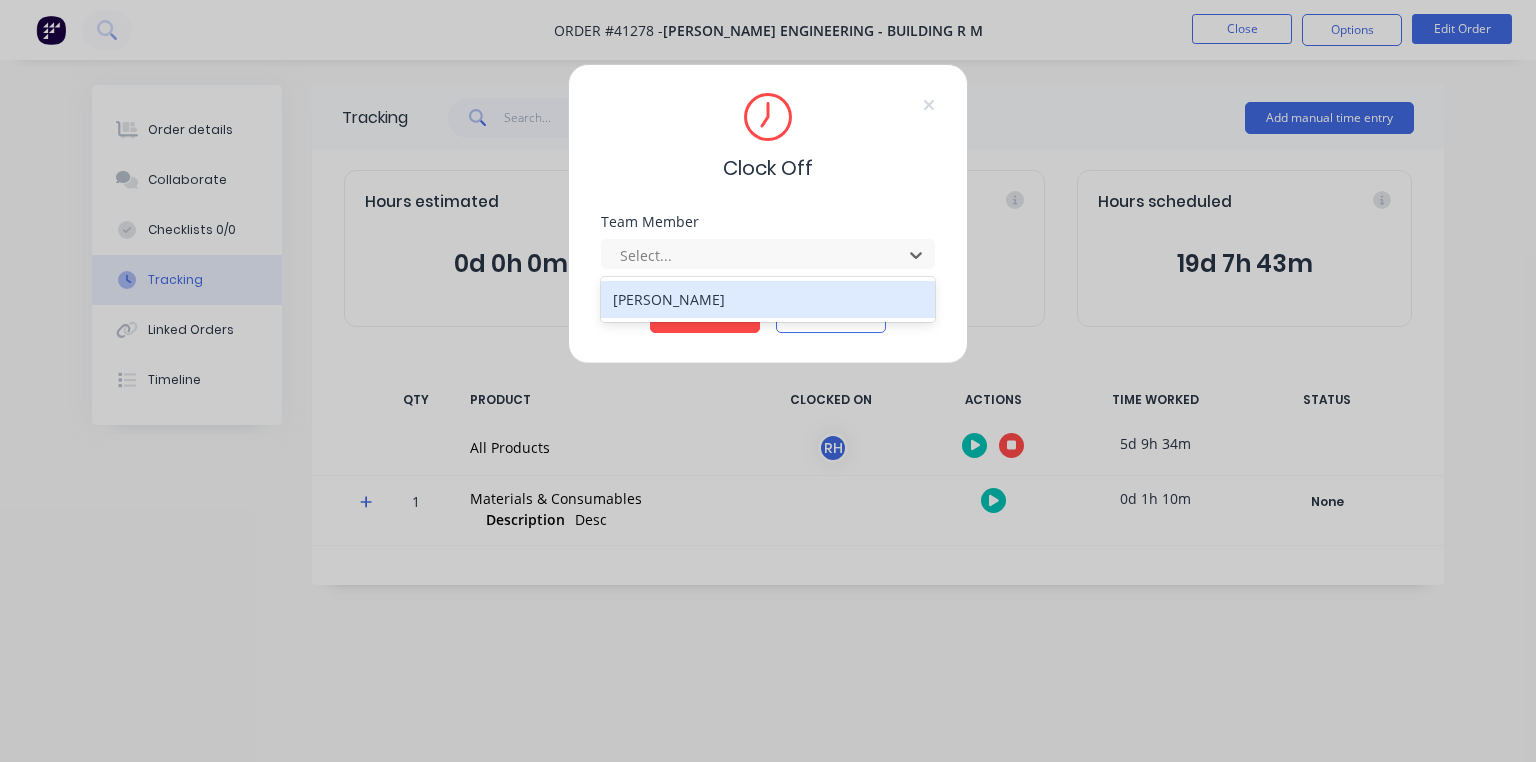 click on "[PERSON_NAME]" at bounding box center [768, 299] 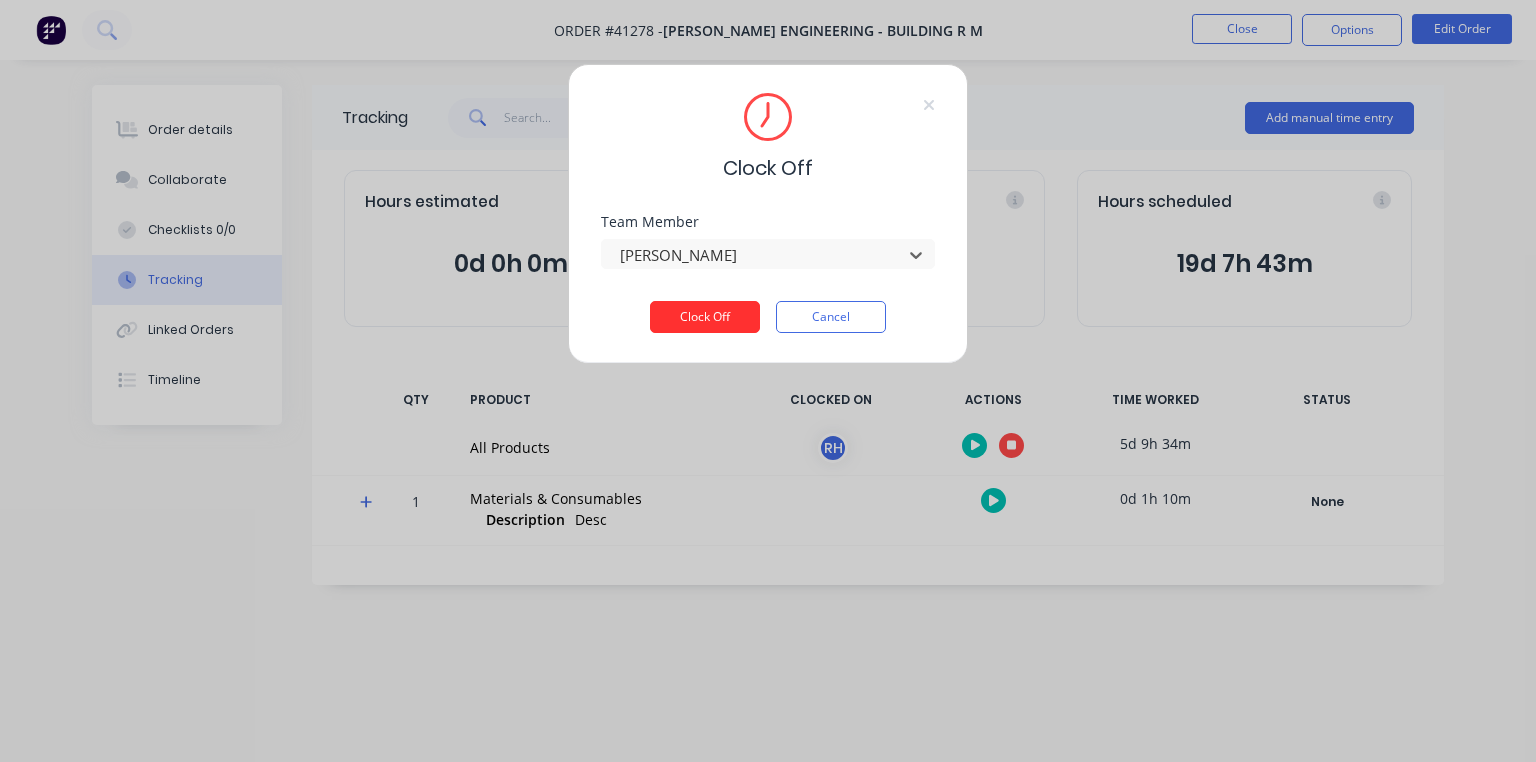 click on "Clock Off" at bounding box center (705, 317) 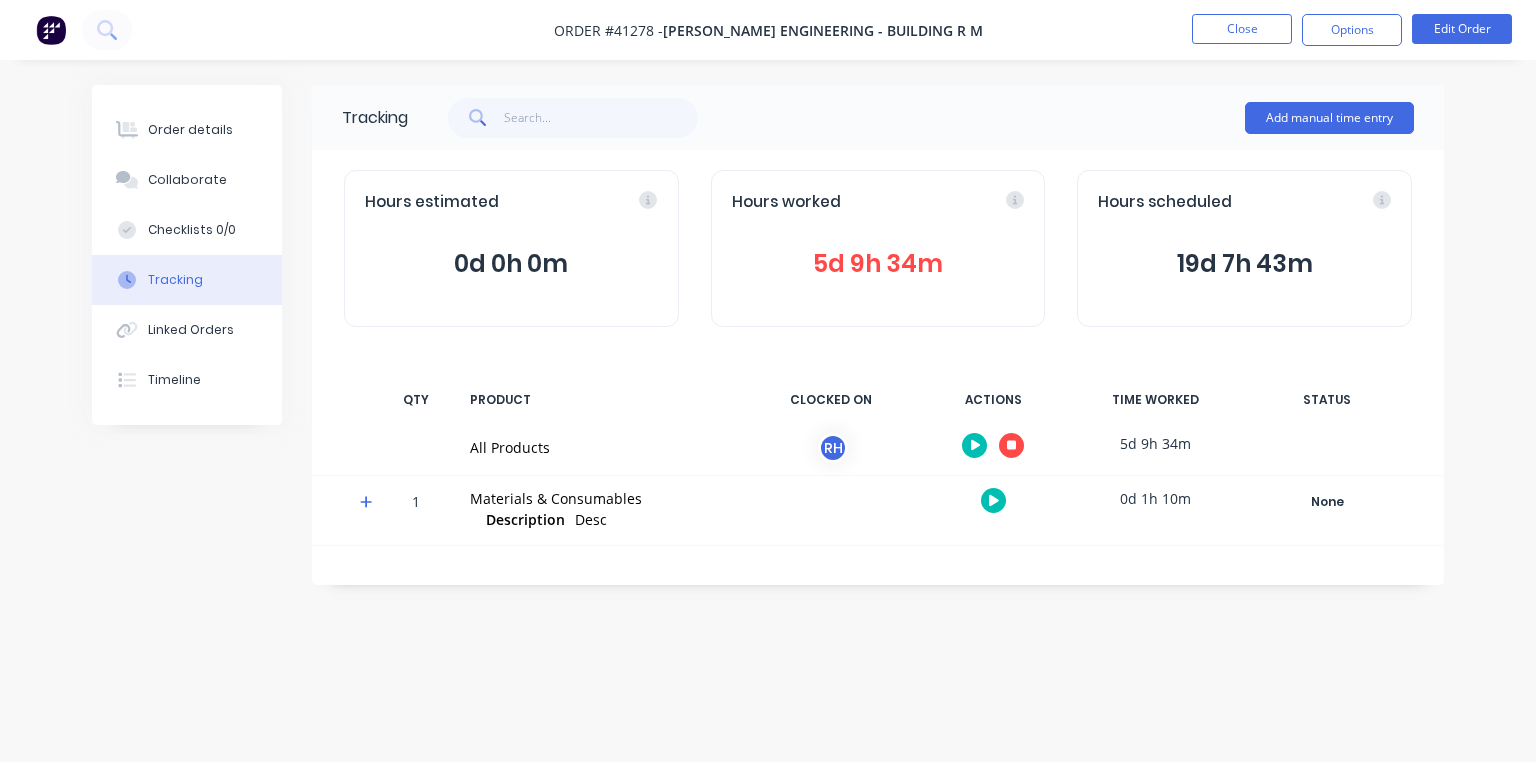 click at bounding box center (51, 30) 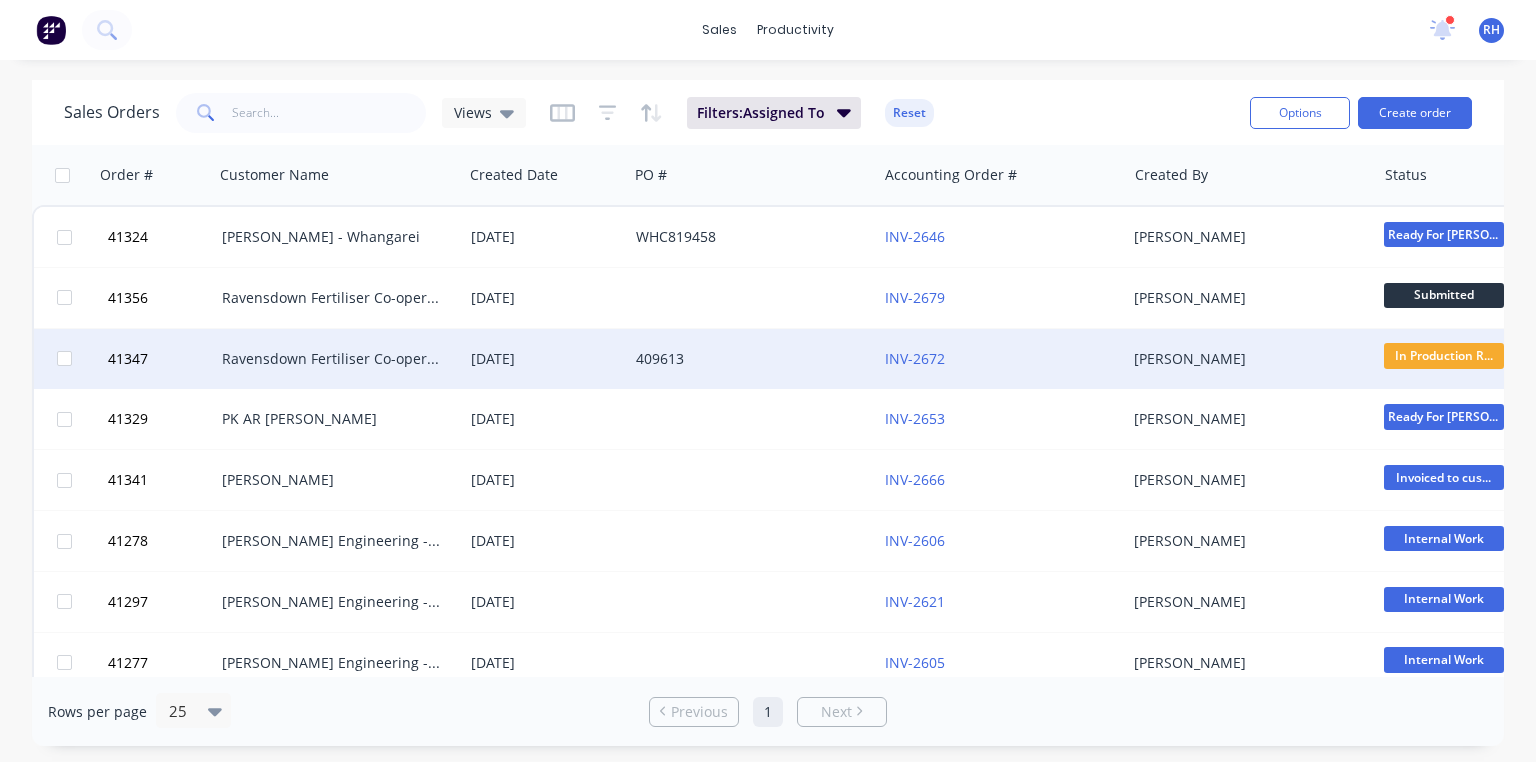 click on "Ravensdown Fertiliser Co-operative" at bounding box center [333, 359] 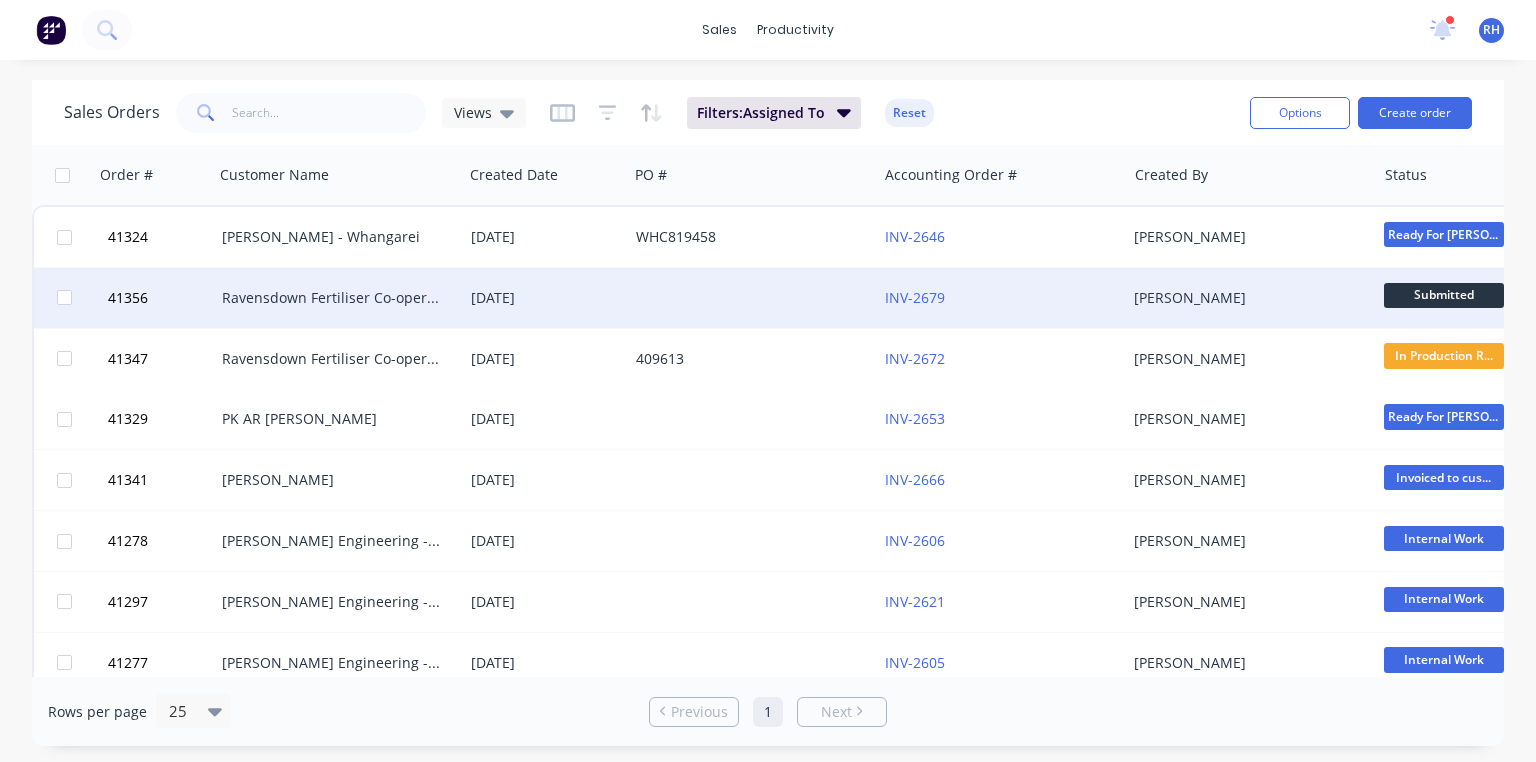 click on "Ravensdown Fertiliser Co-operative" at bounding box center [333, 298] 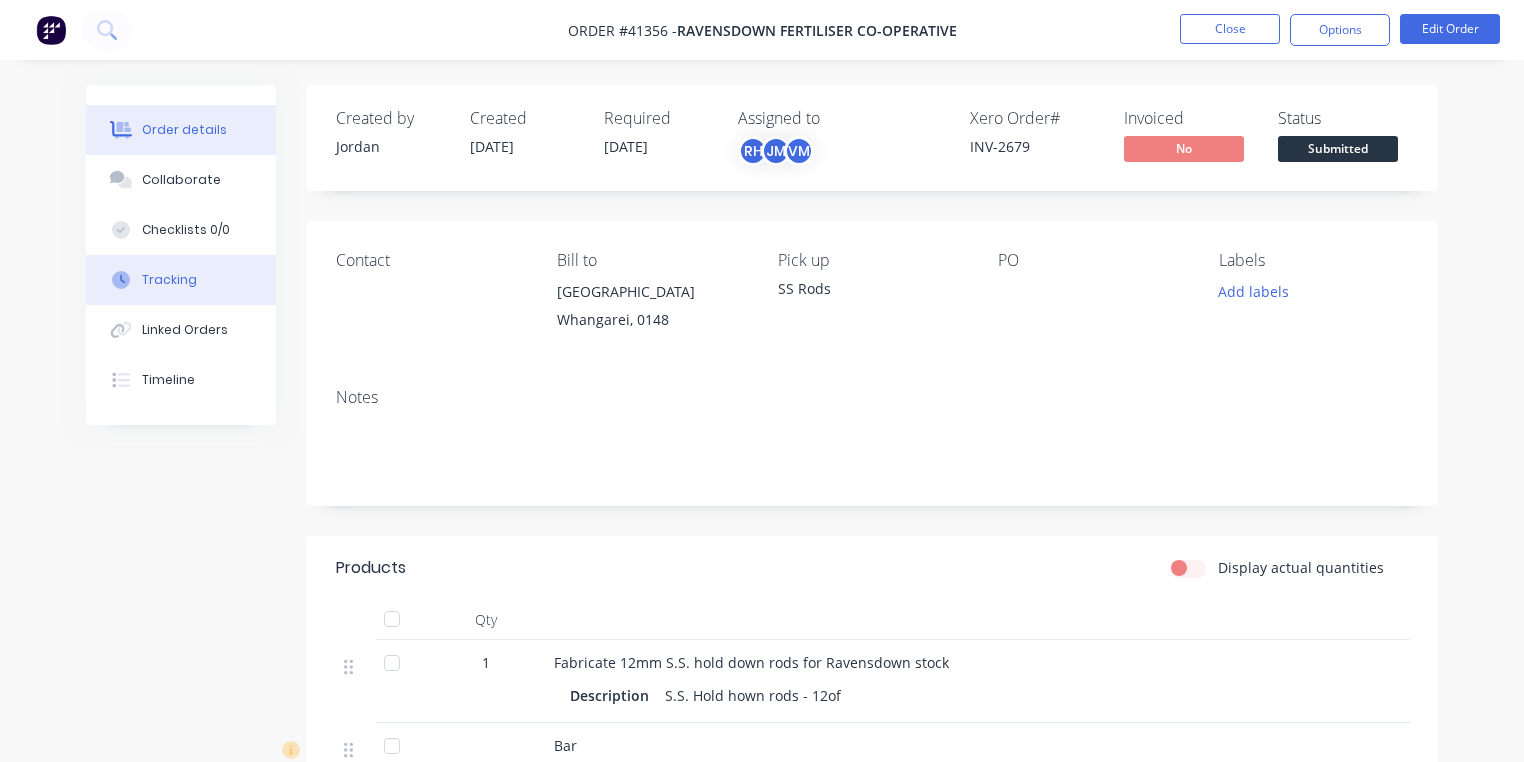 click on "Tracking" at bounding box center (181, 280) 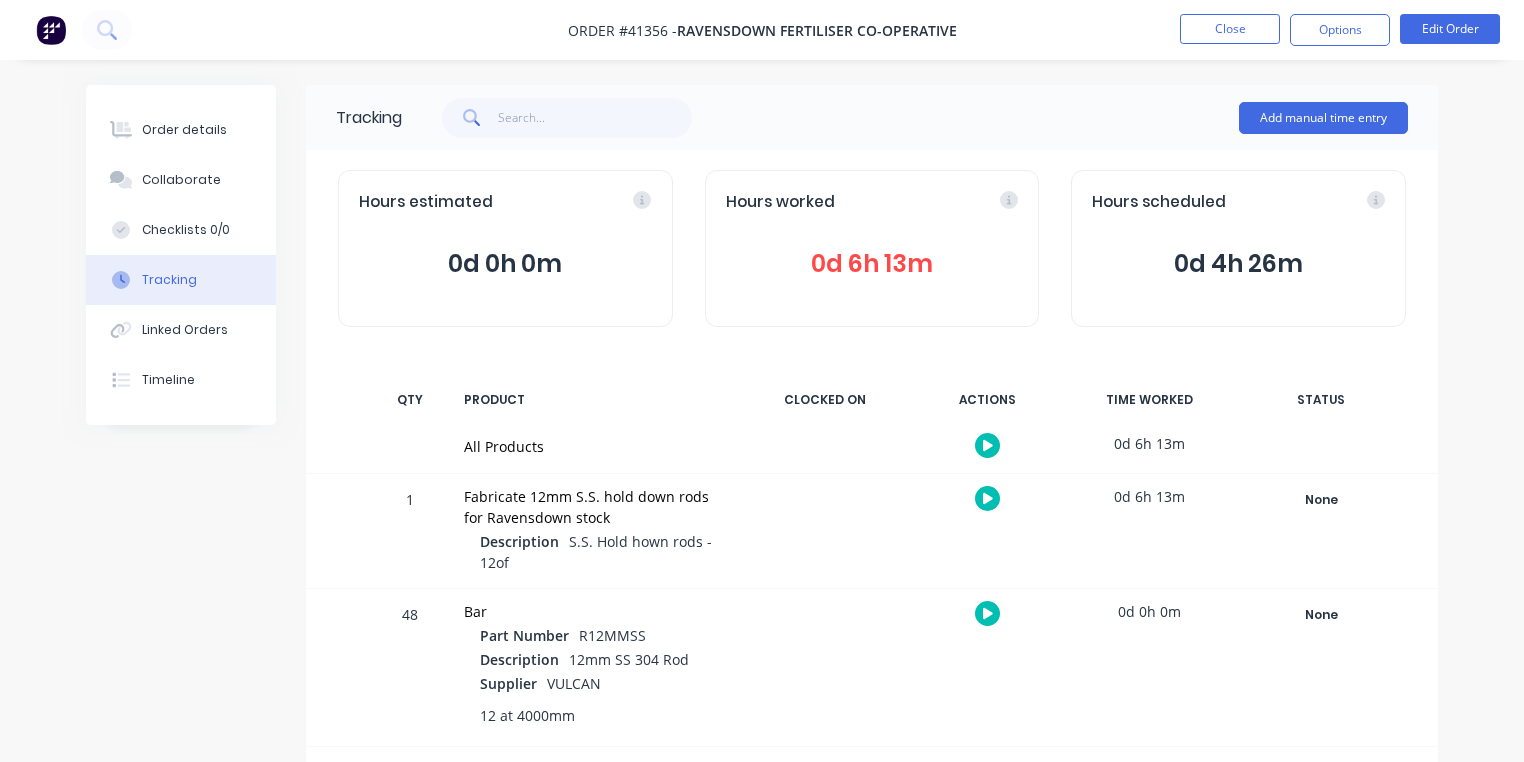 click 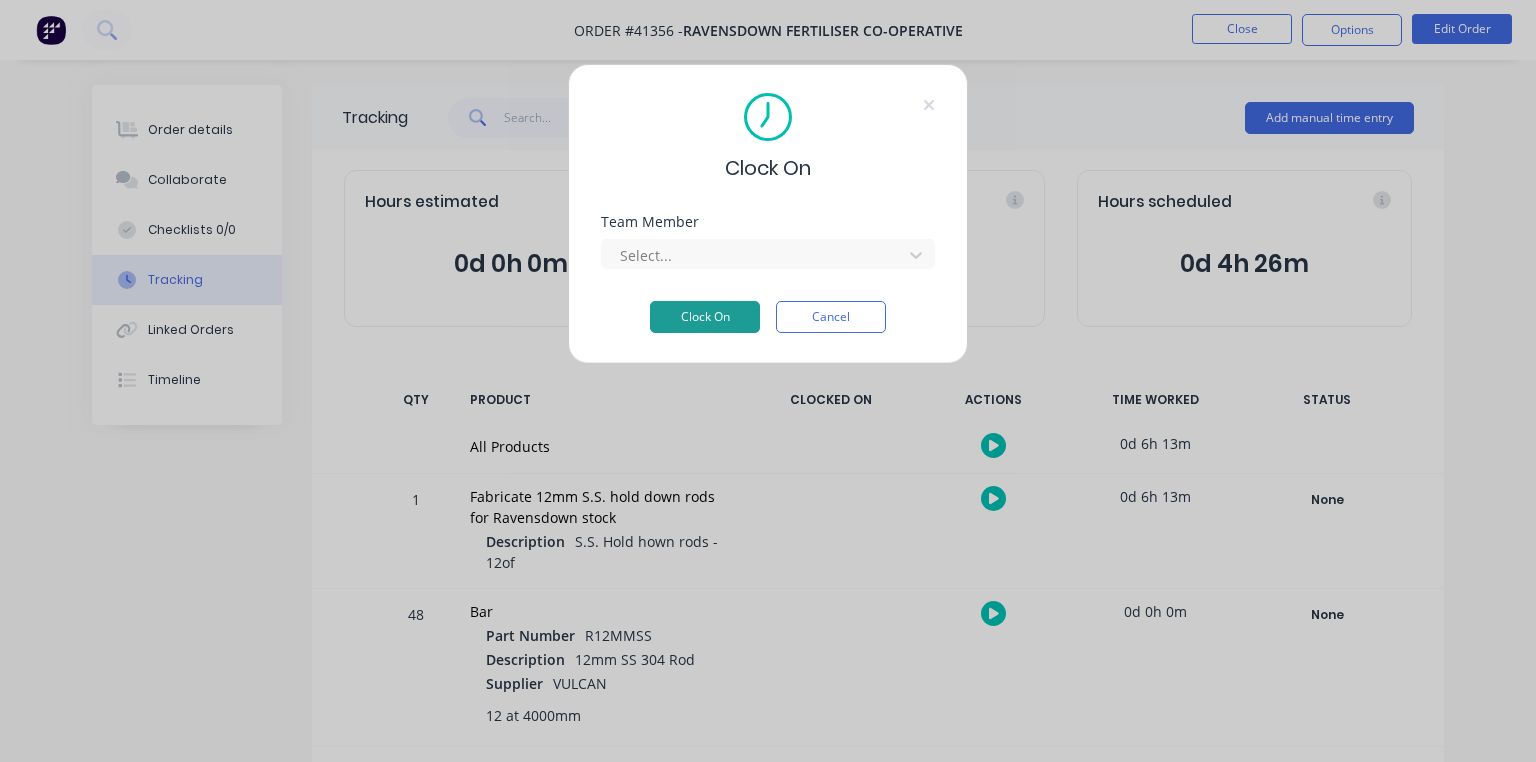 click on "Clock On" at bounding box center (705, 317) 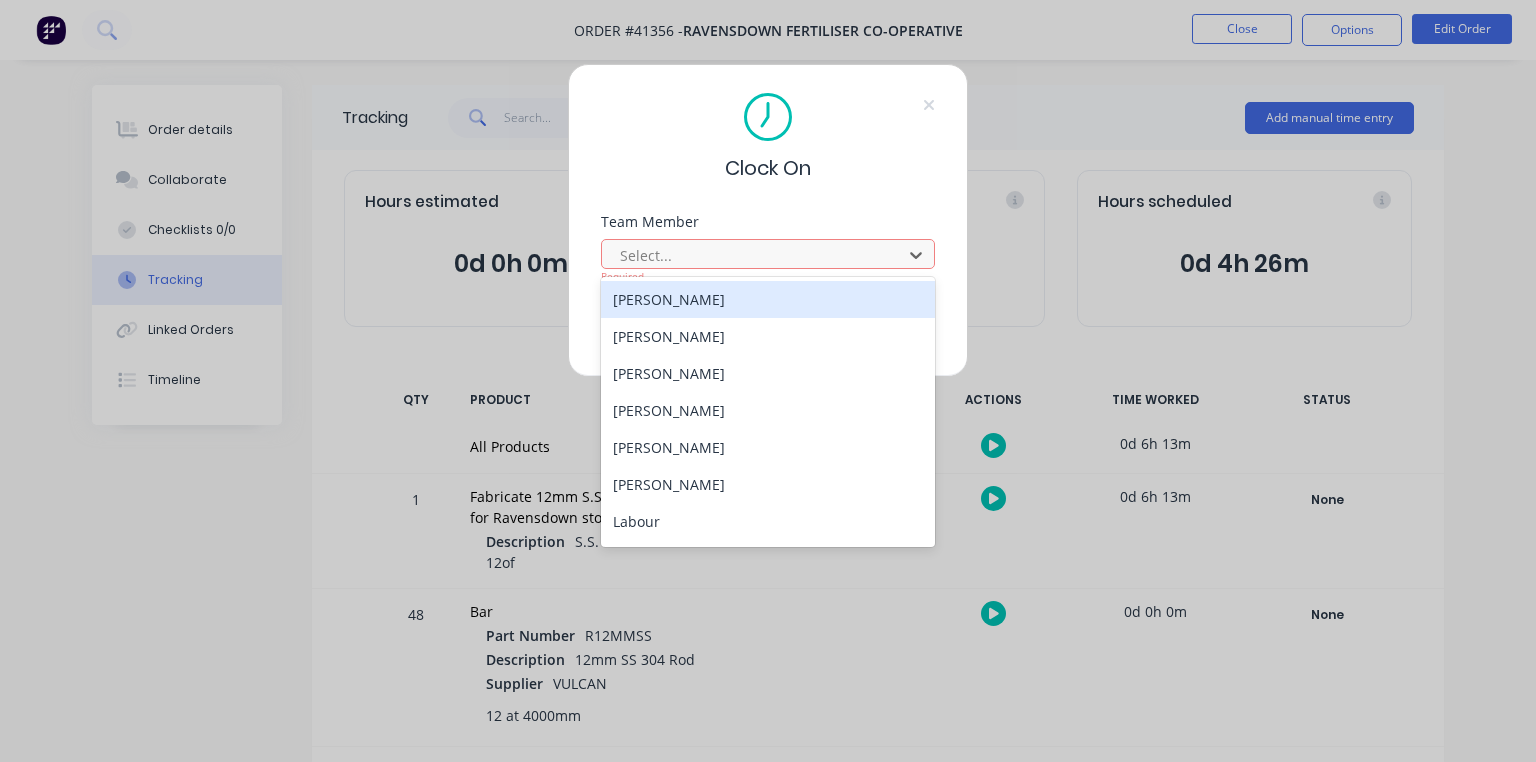 scroll, scrollTop: 292, scrollLeft: 0, axis: vertical 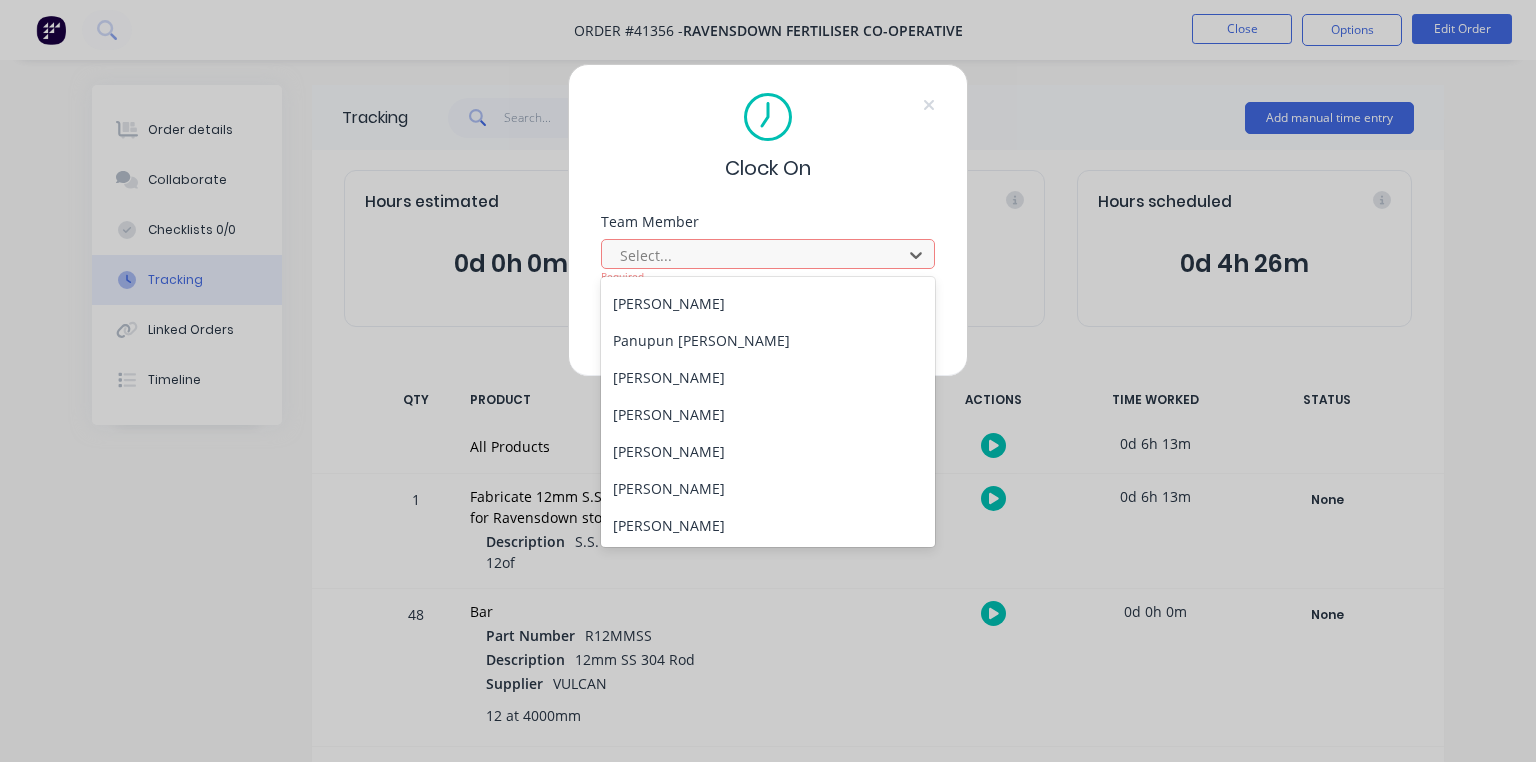 click on "[PERSON_NAME]" at bounding box center [768, 377] 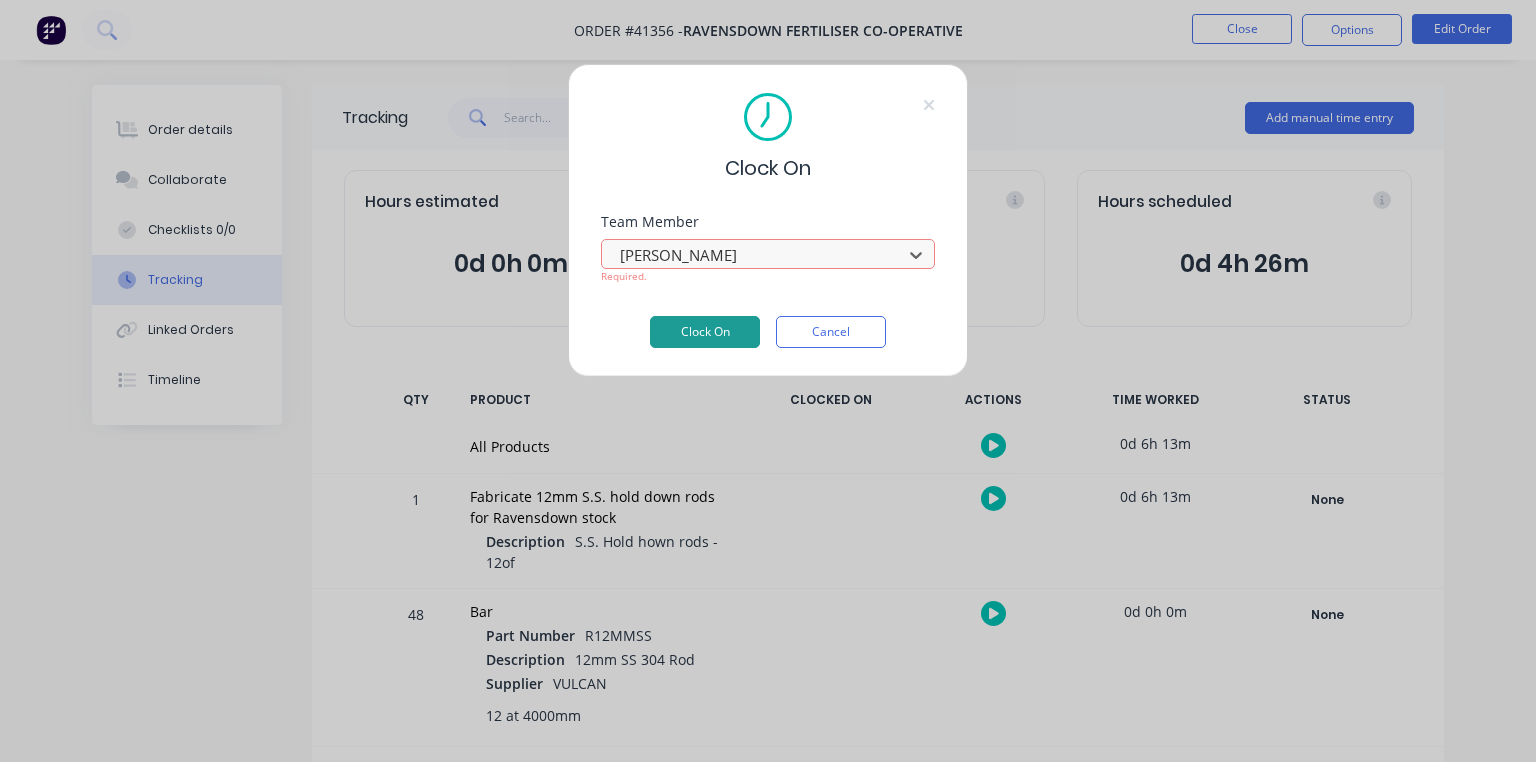click on "Clock On" at bounding box center (705, 332) 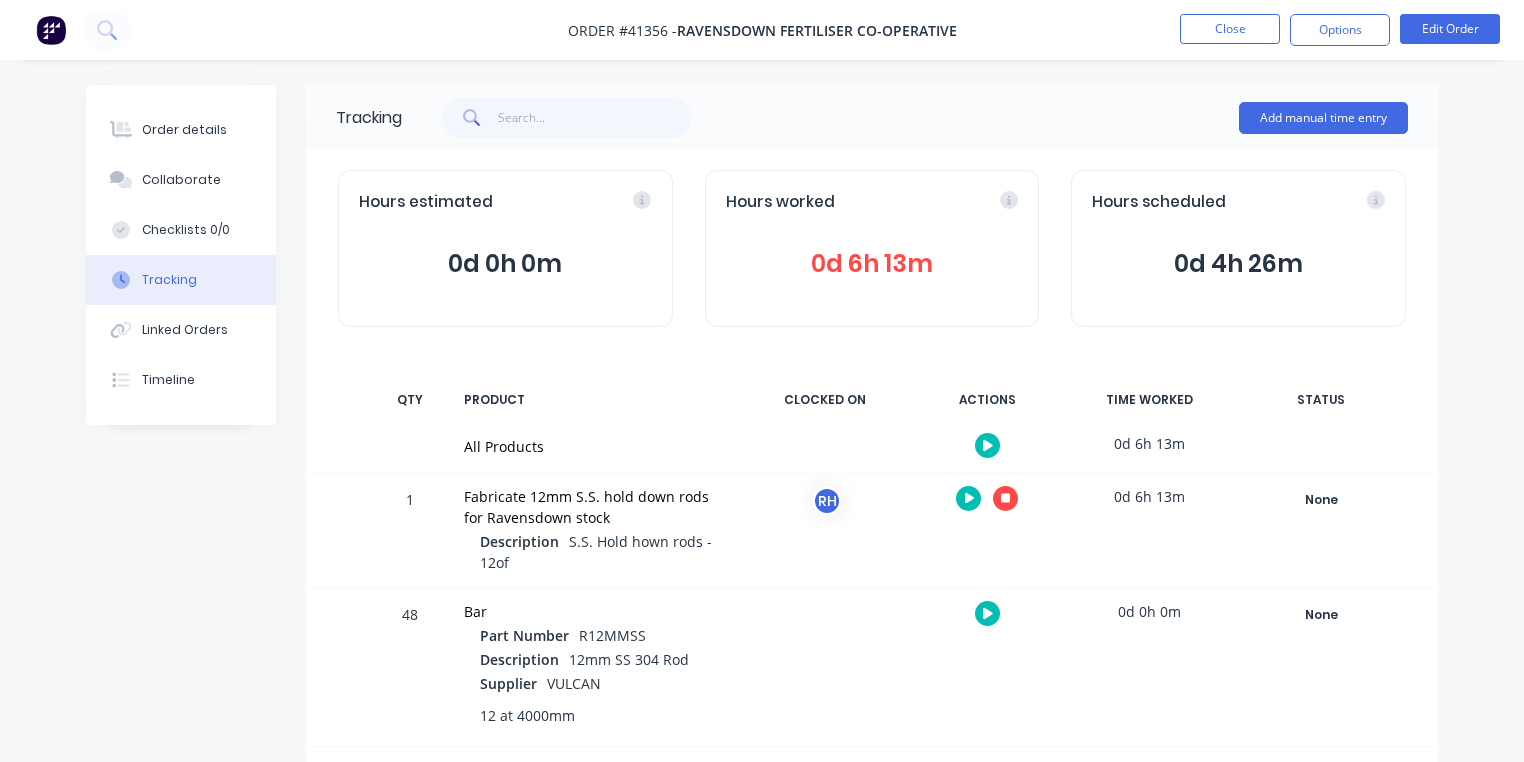click 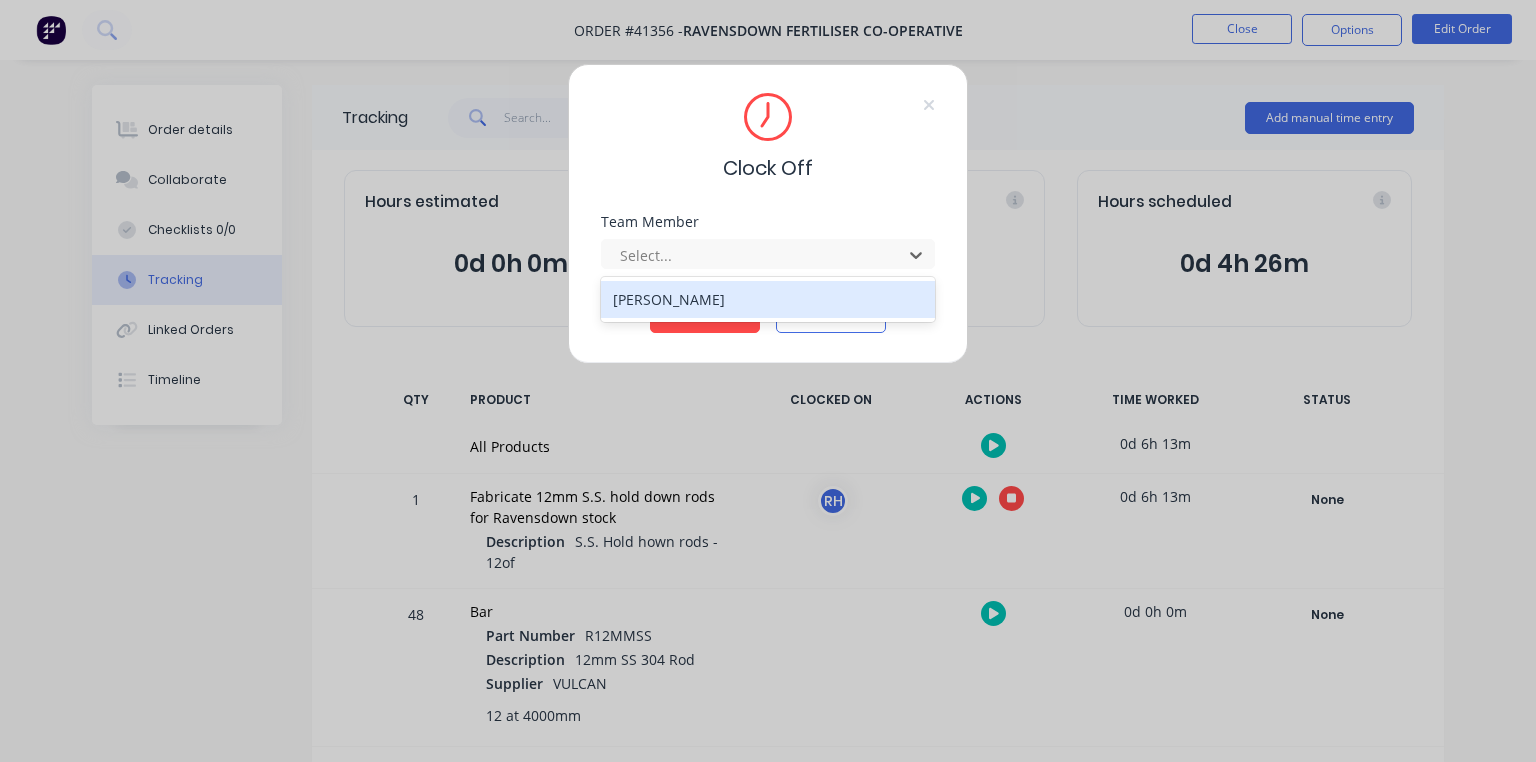 click on "[PERSON_NAME]" at bounding box center [768, 299] 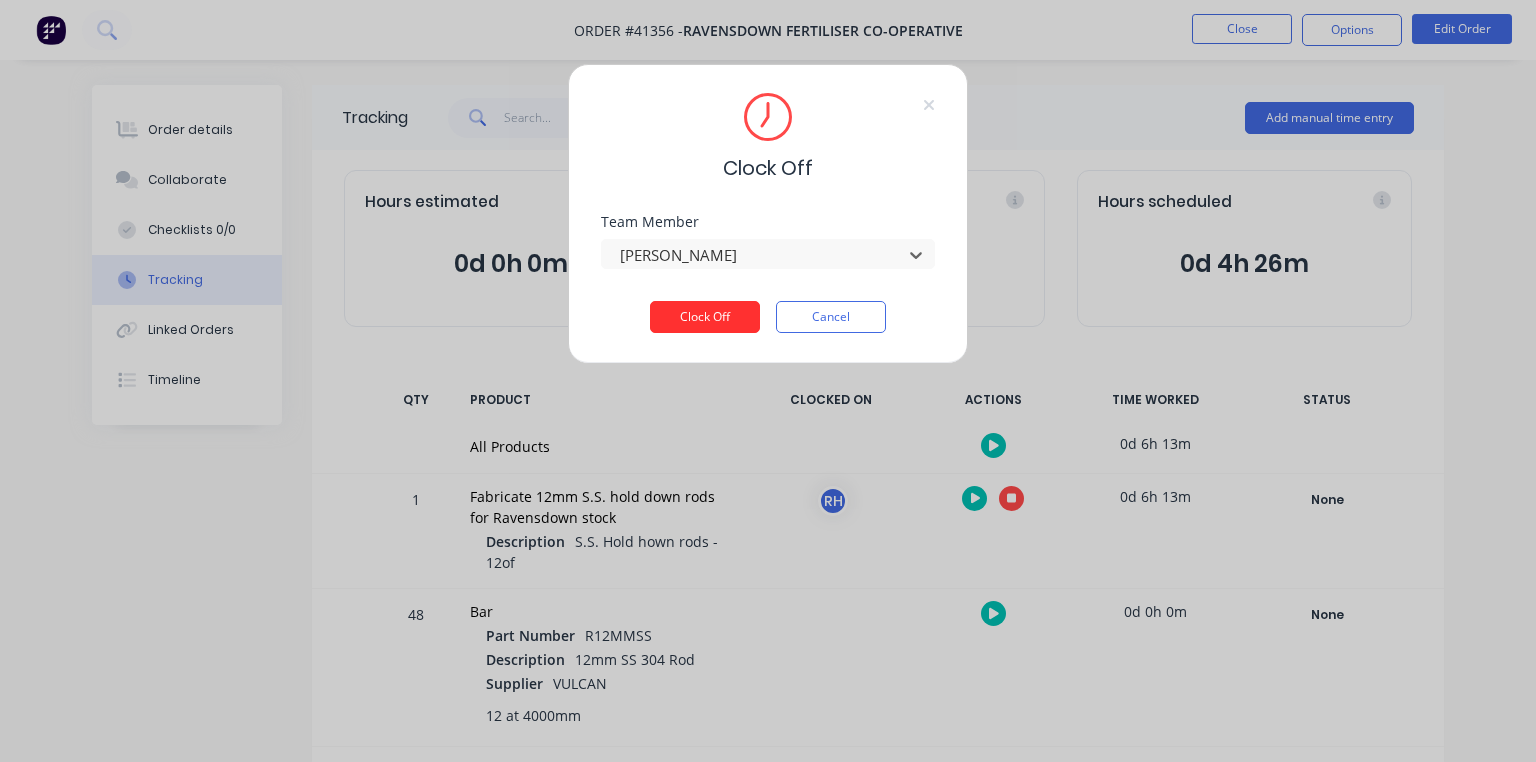 click on "Clock Off" at bounding box center [705, 317] 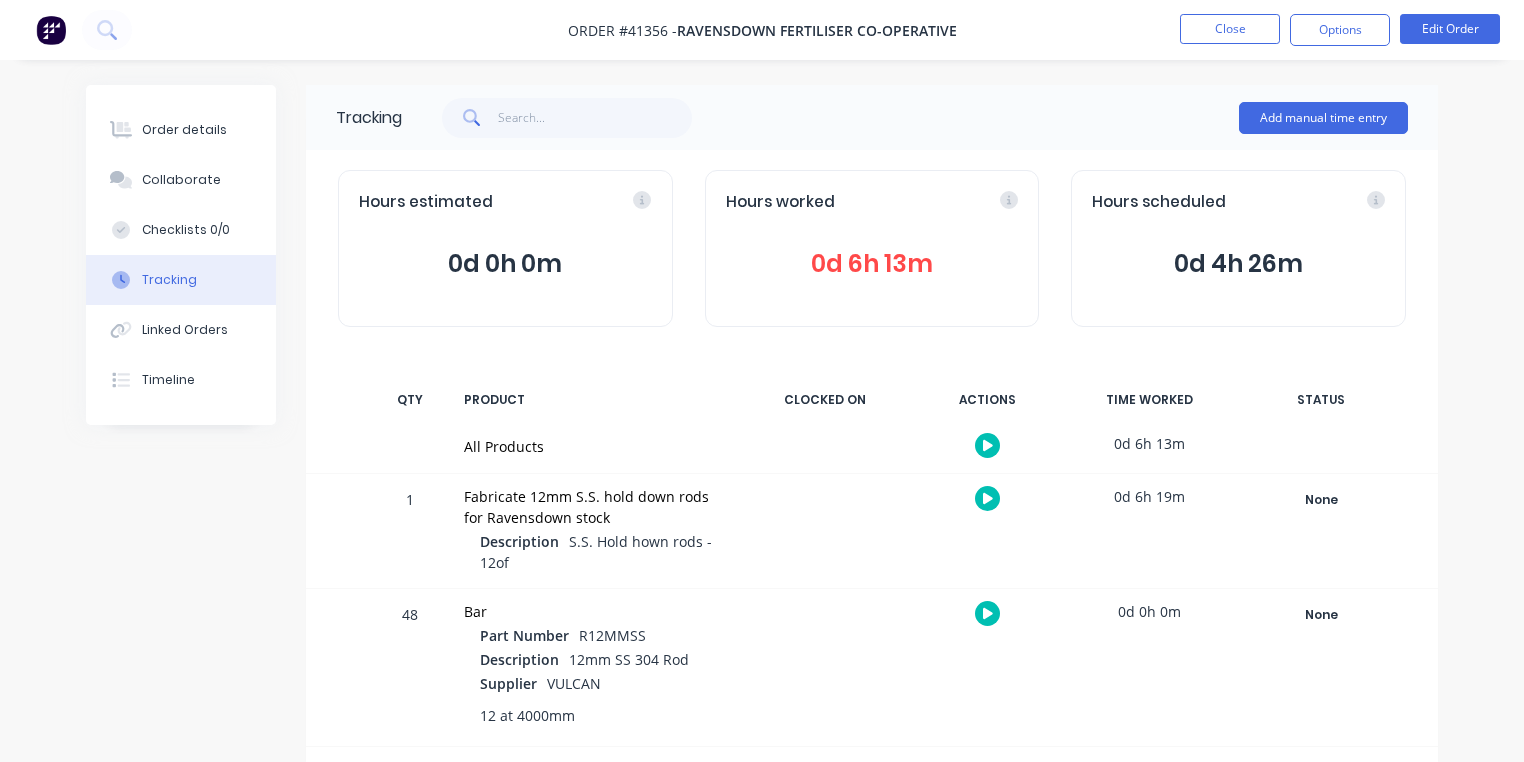click at bounding box center [51, 30] 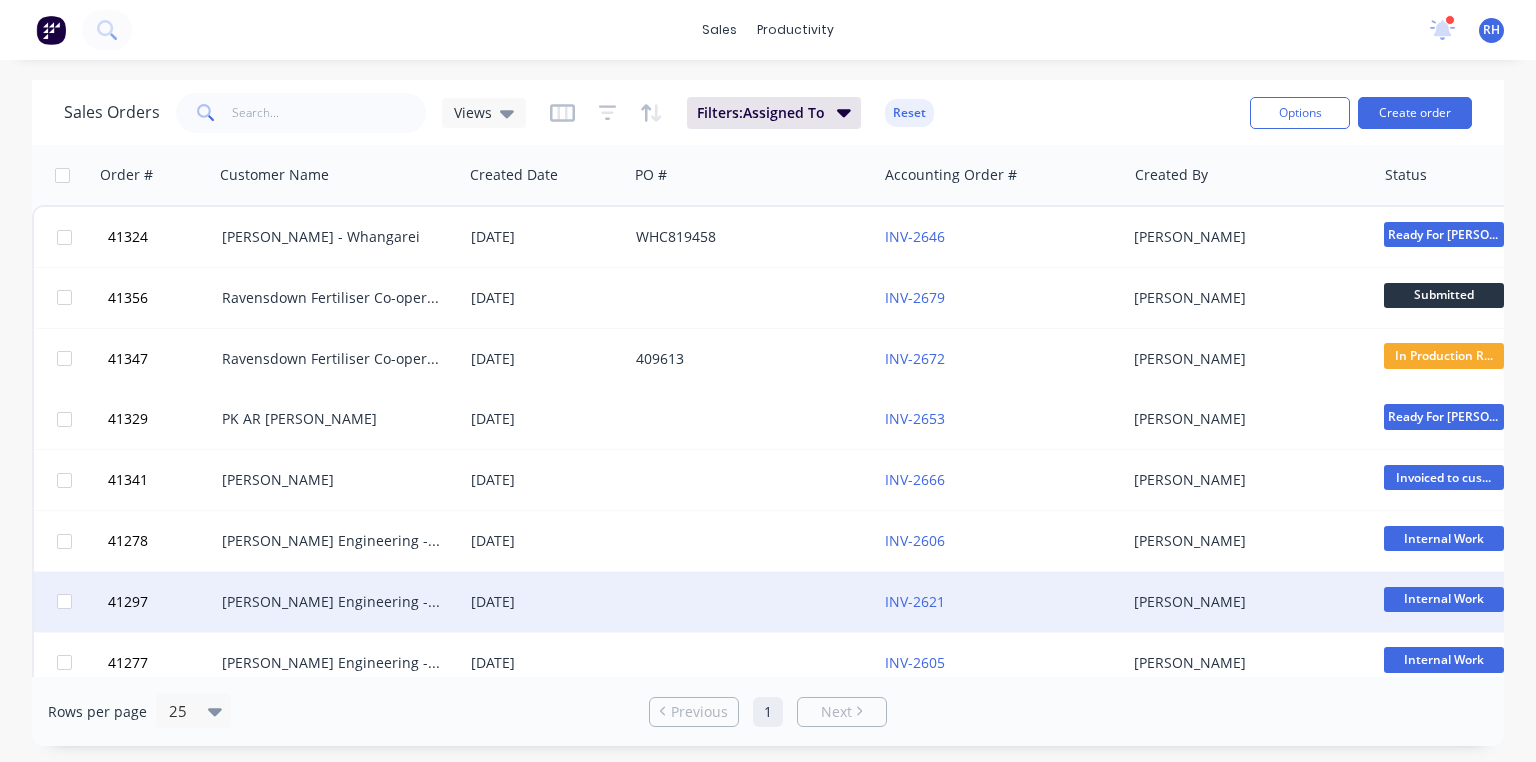 click on "Morgan Engineering - Safety" at bounding box center [333, 602] 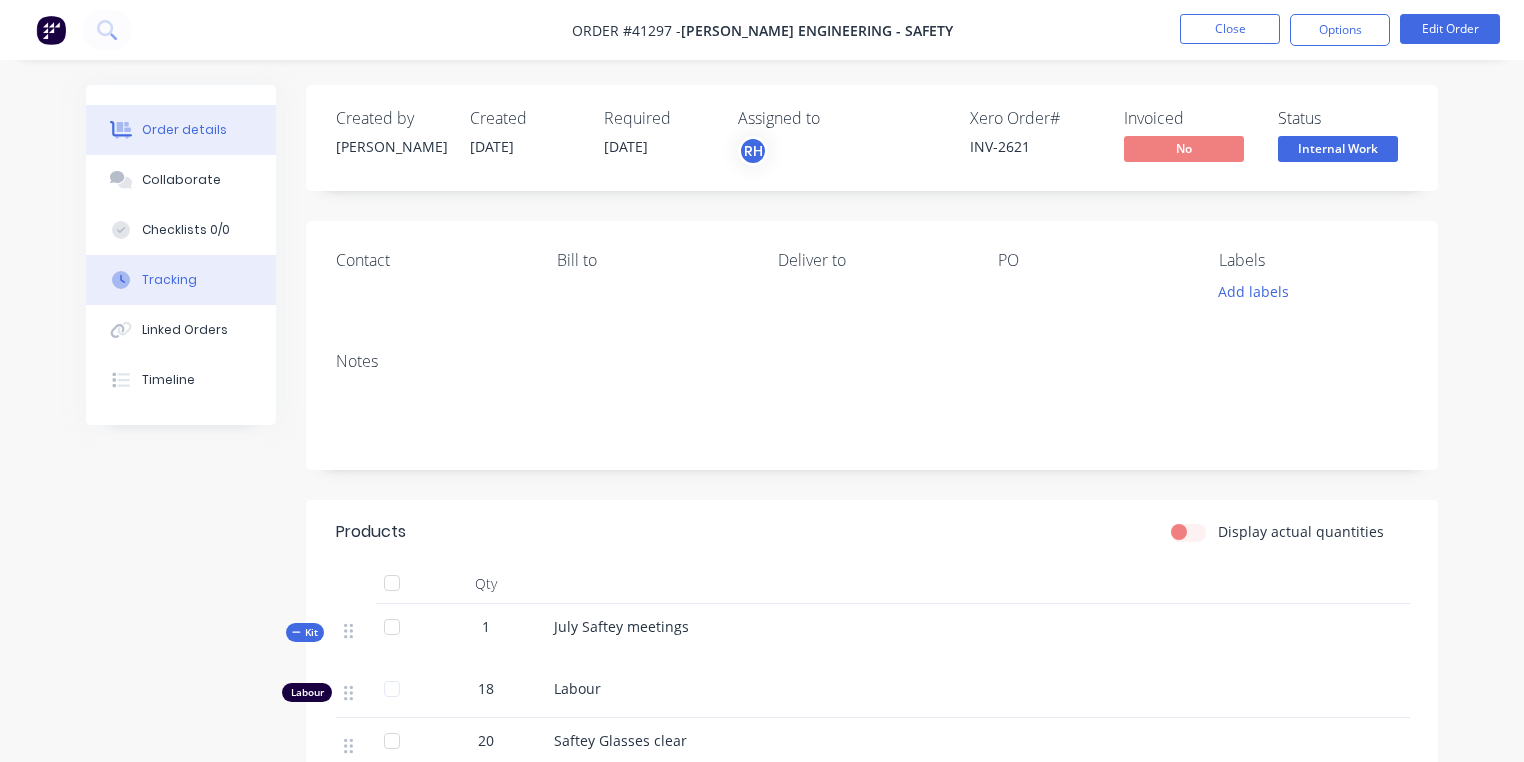 click on "Tracking" at bounding box center (181, 280) 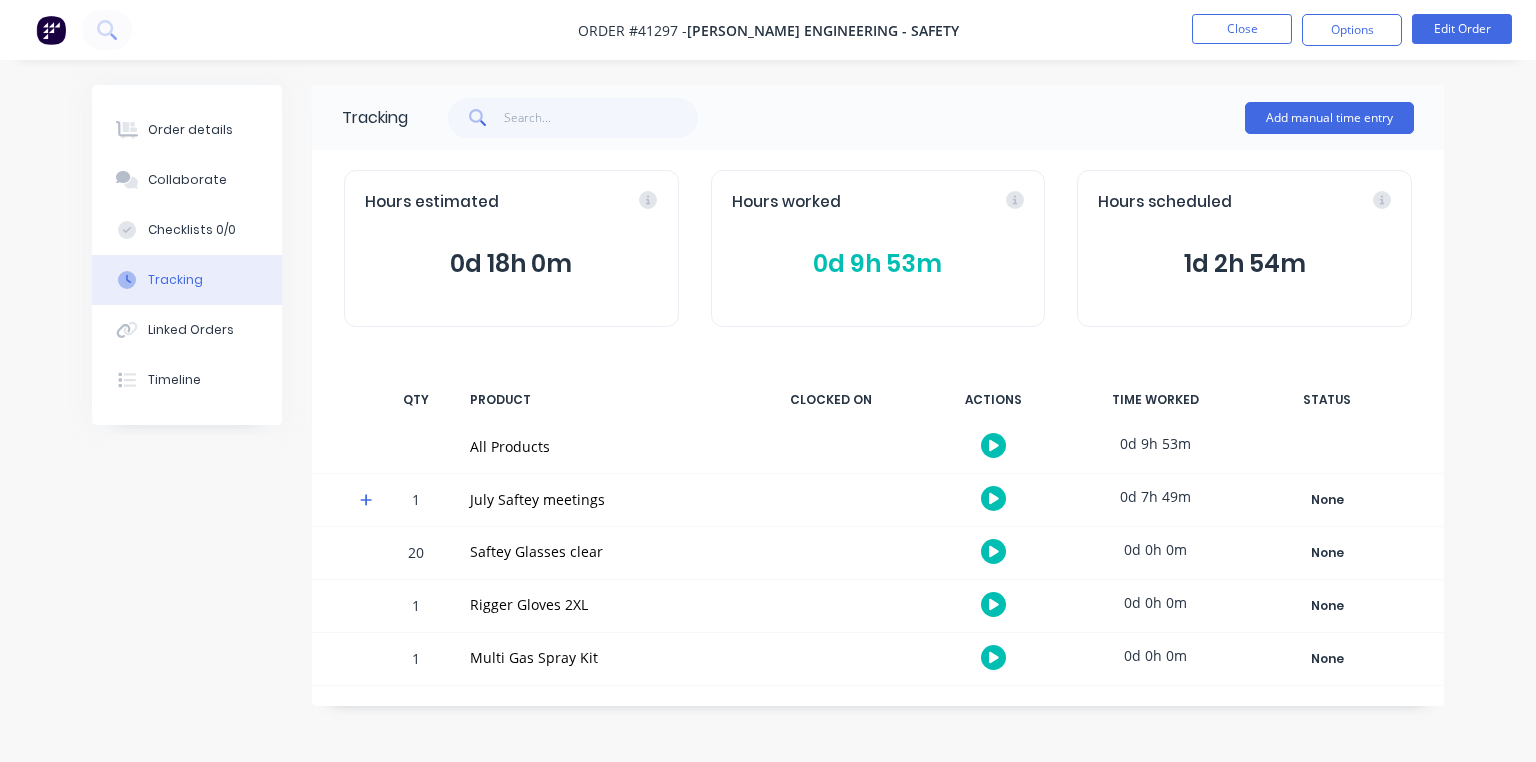 click 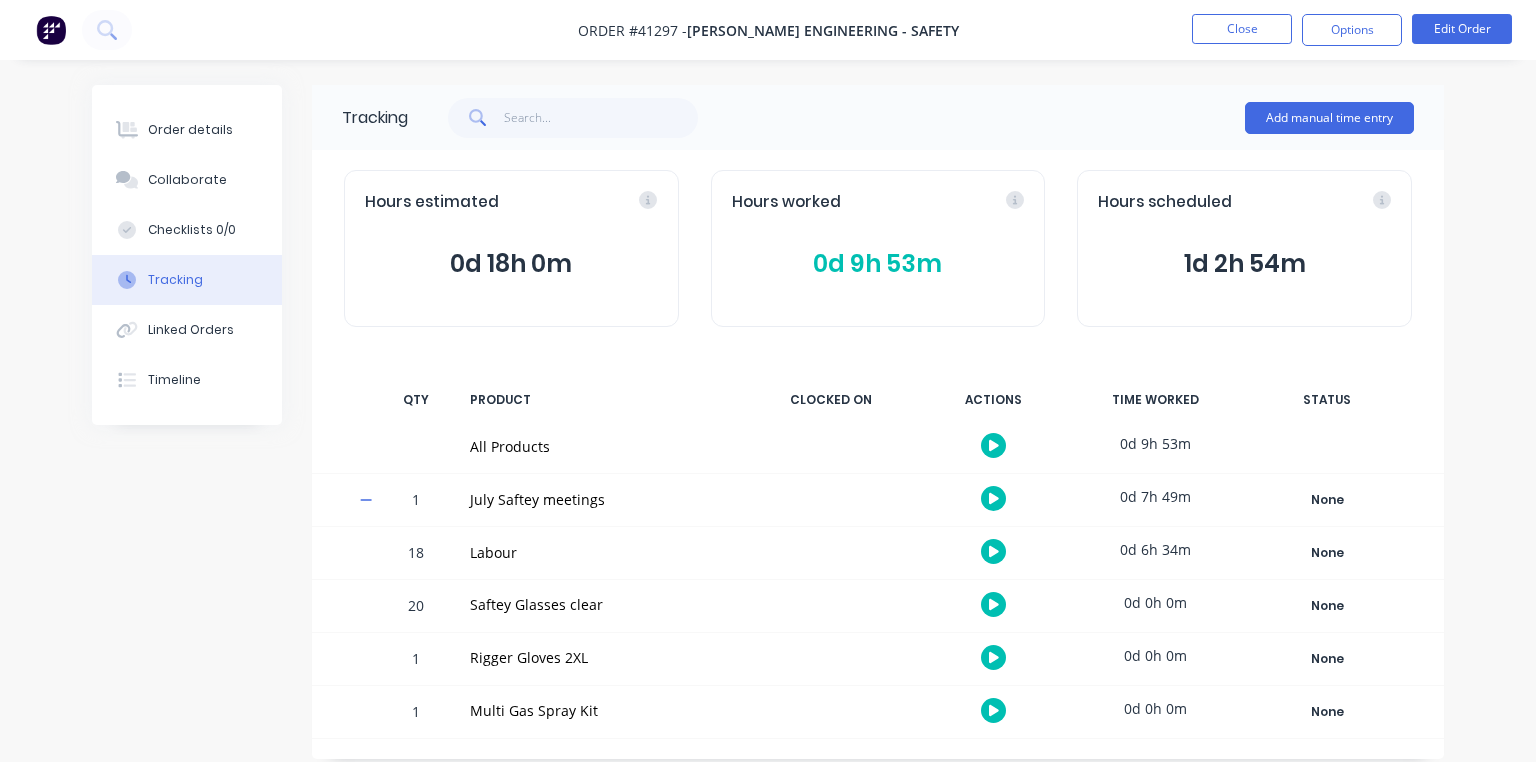 click 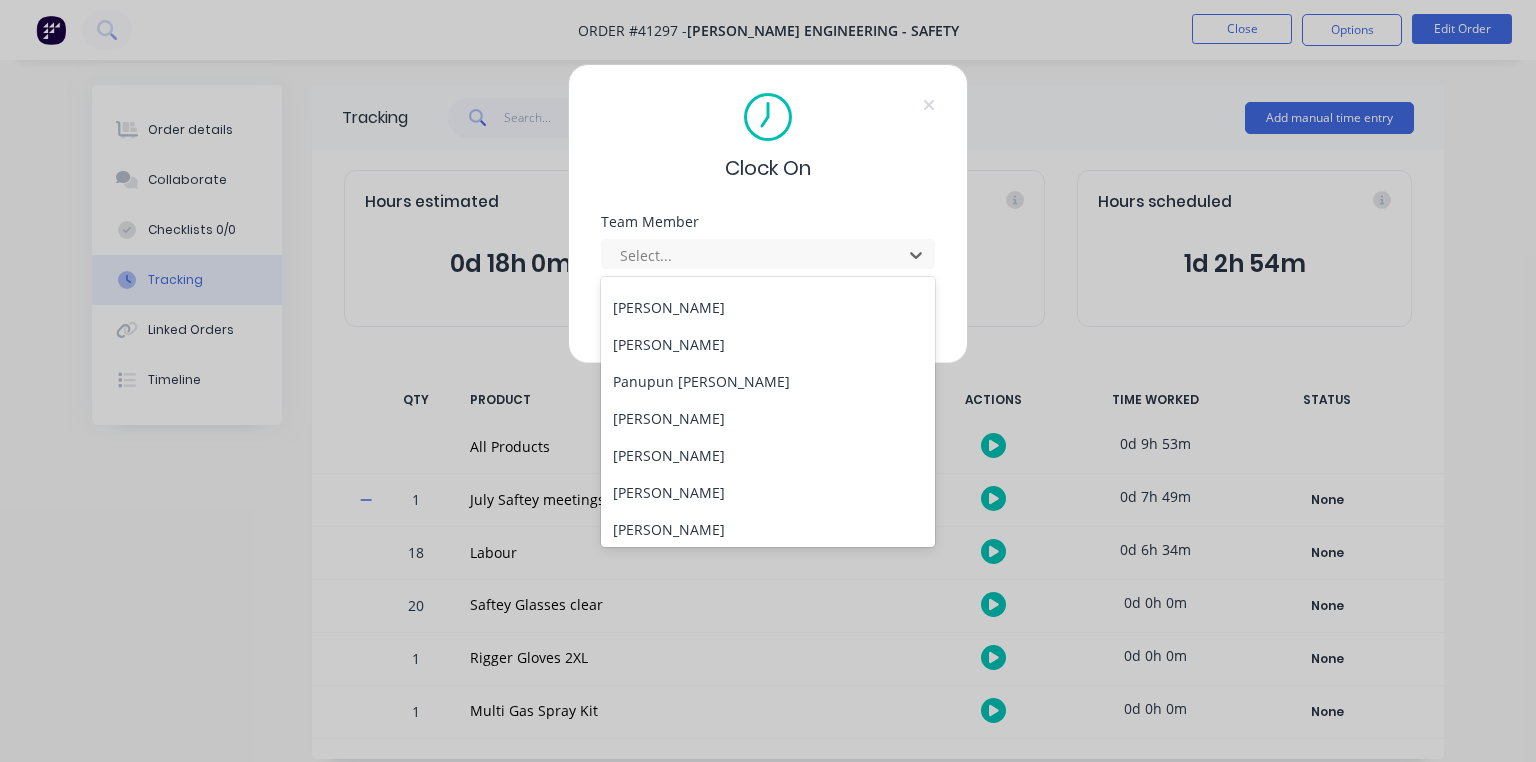 scroll, scrollTop: 292, scrollLeft: 0, axis: vertical 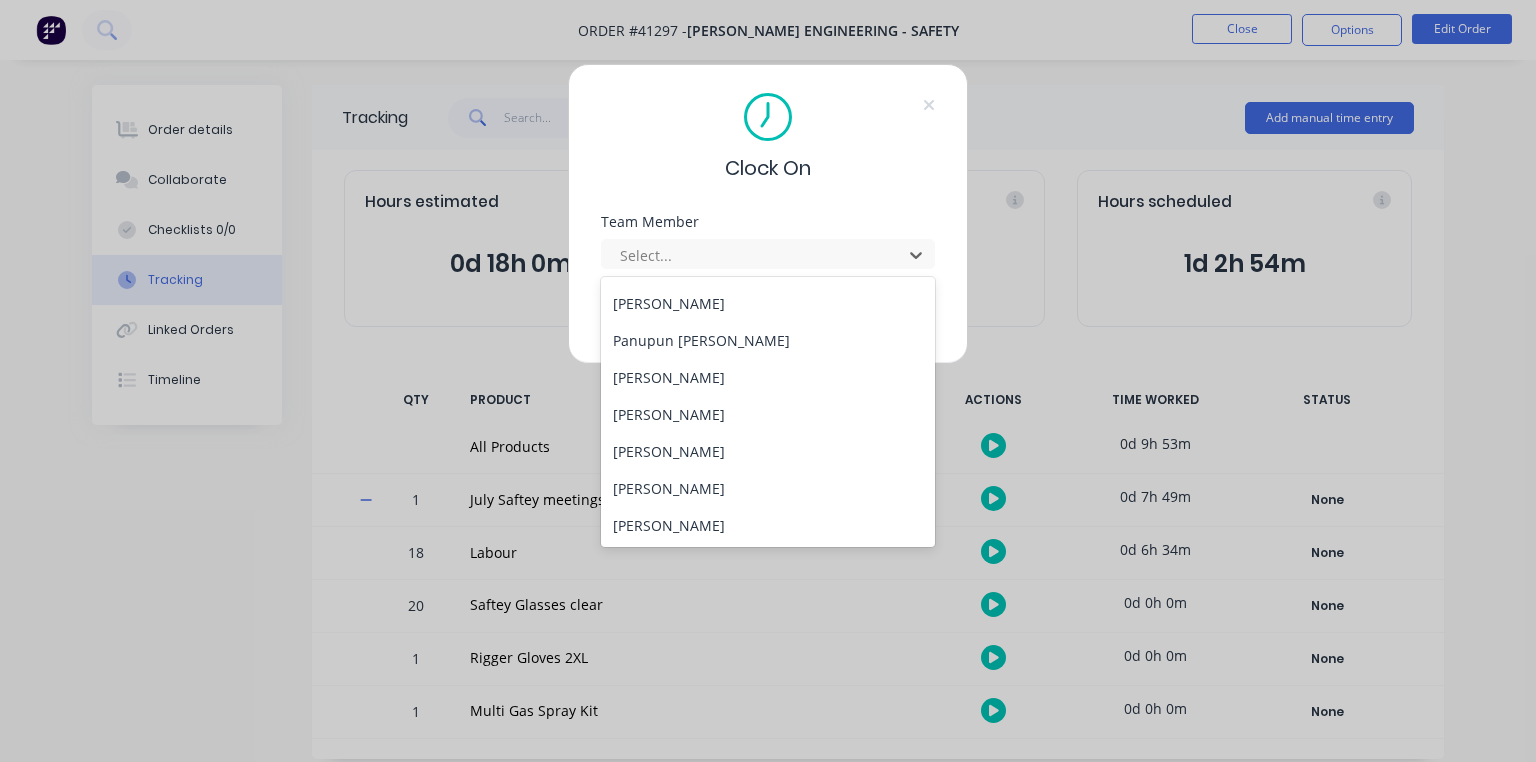 click on "[PERSON_NAME]" at bounding box center (768, 377) 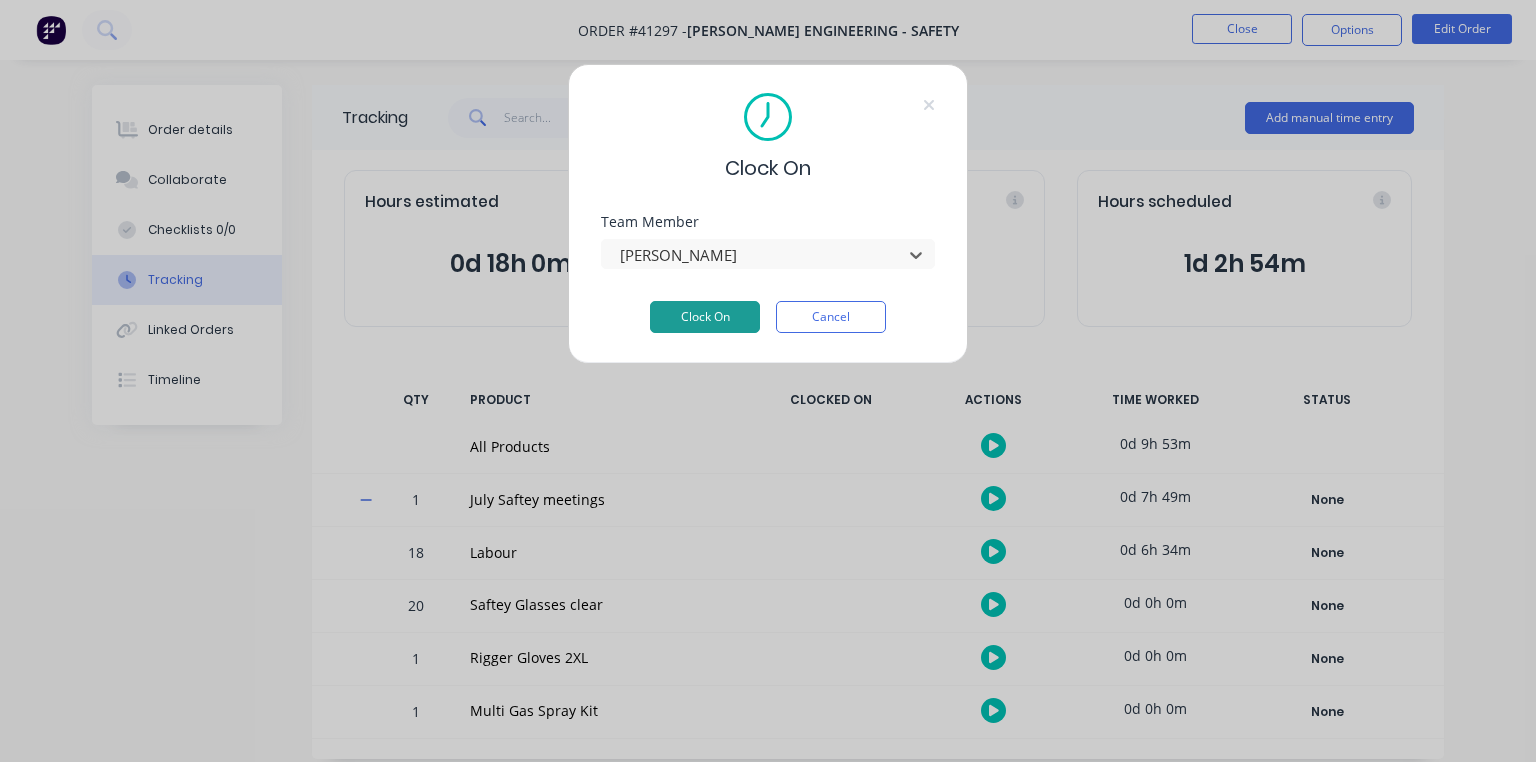 click on "Clock On" at bounding box center (705, 317) 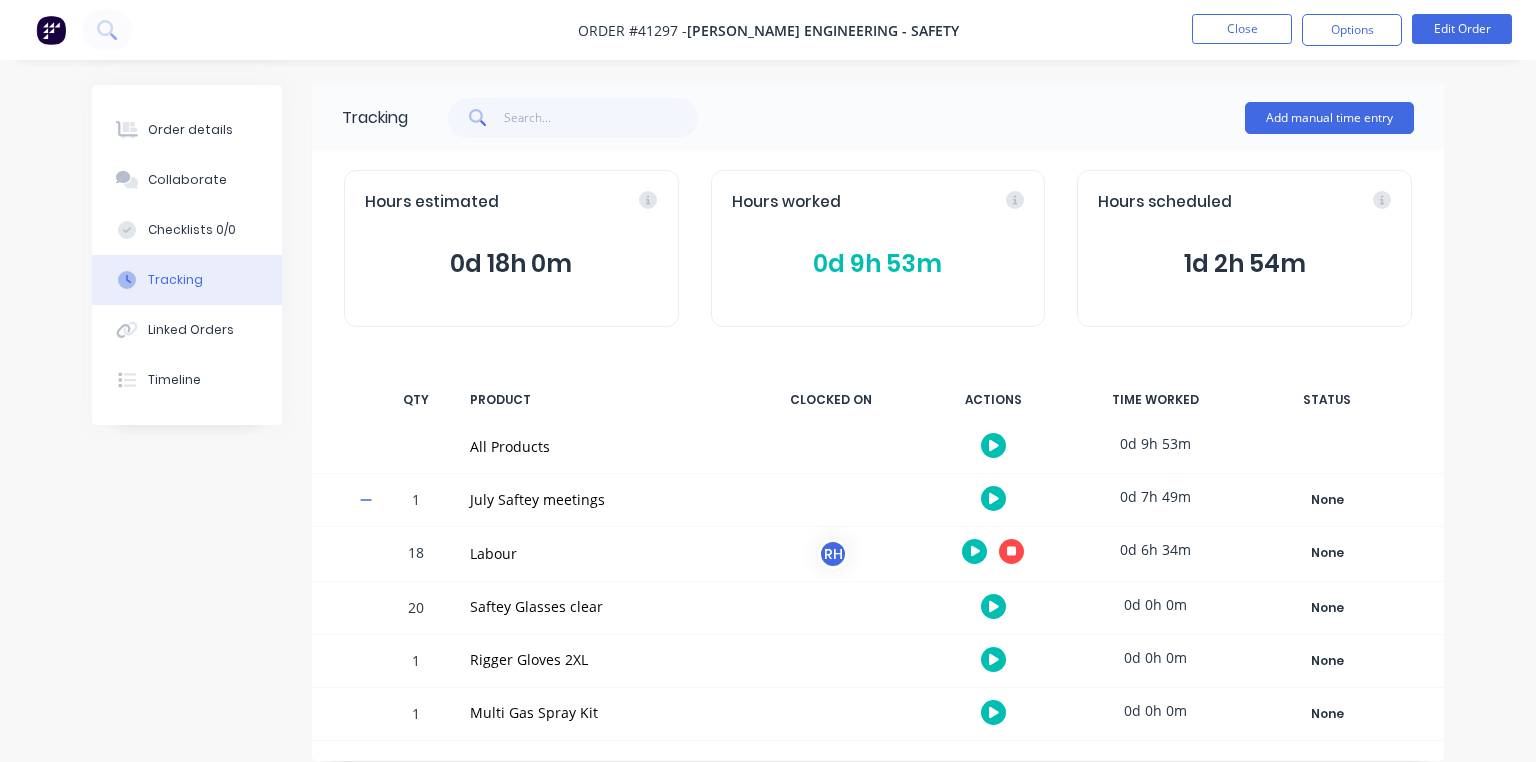 click at bounding box center [993, 551] 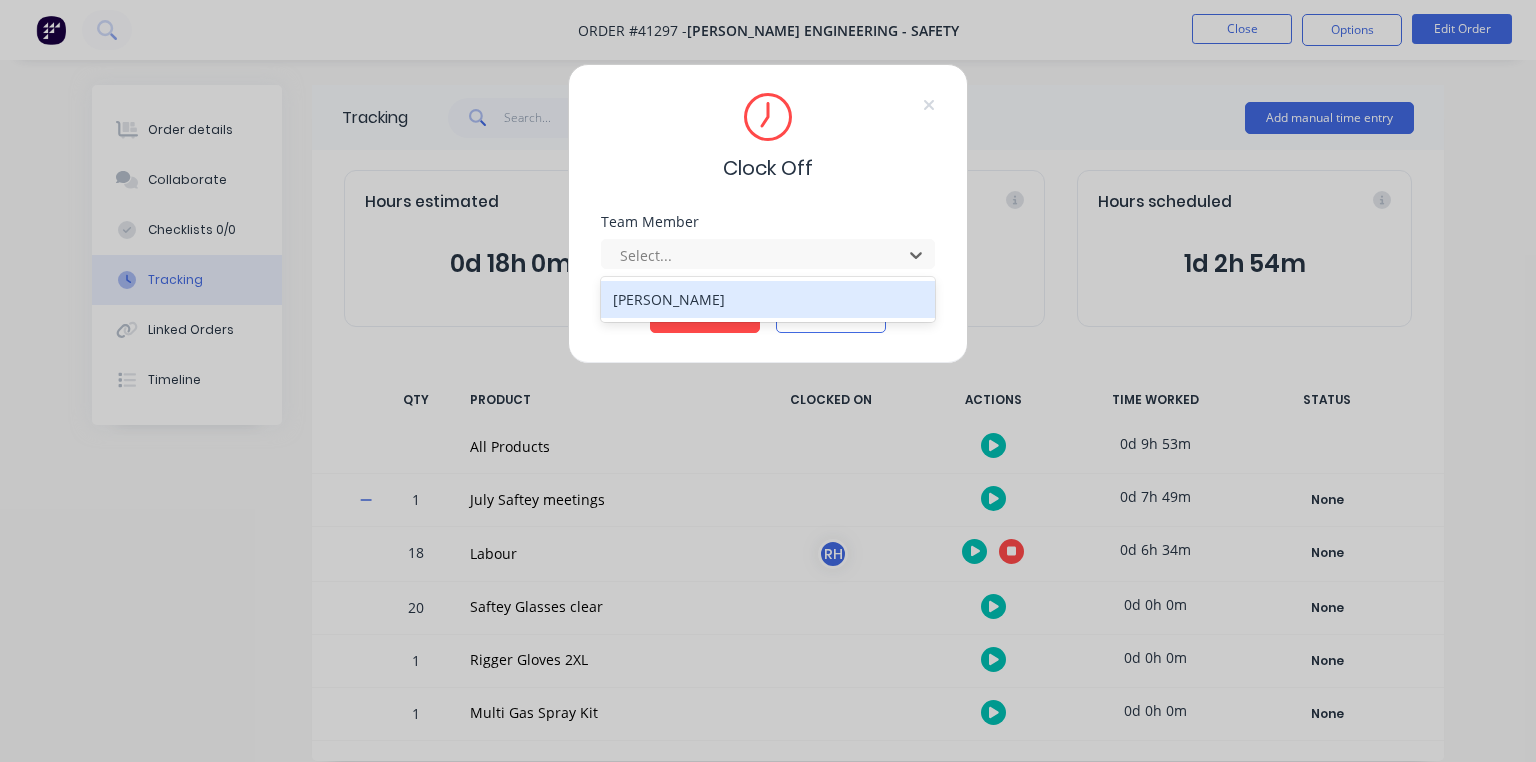 click on "[PERSON_NAME]" at bounding box center (768, 299) 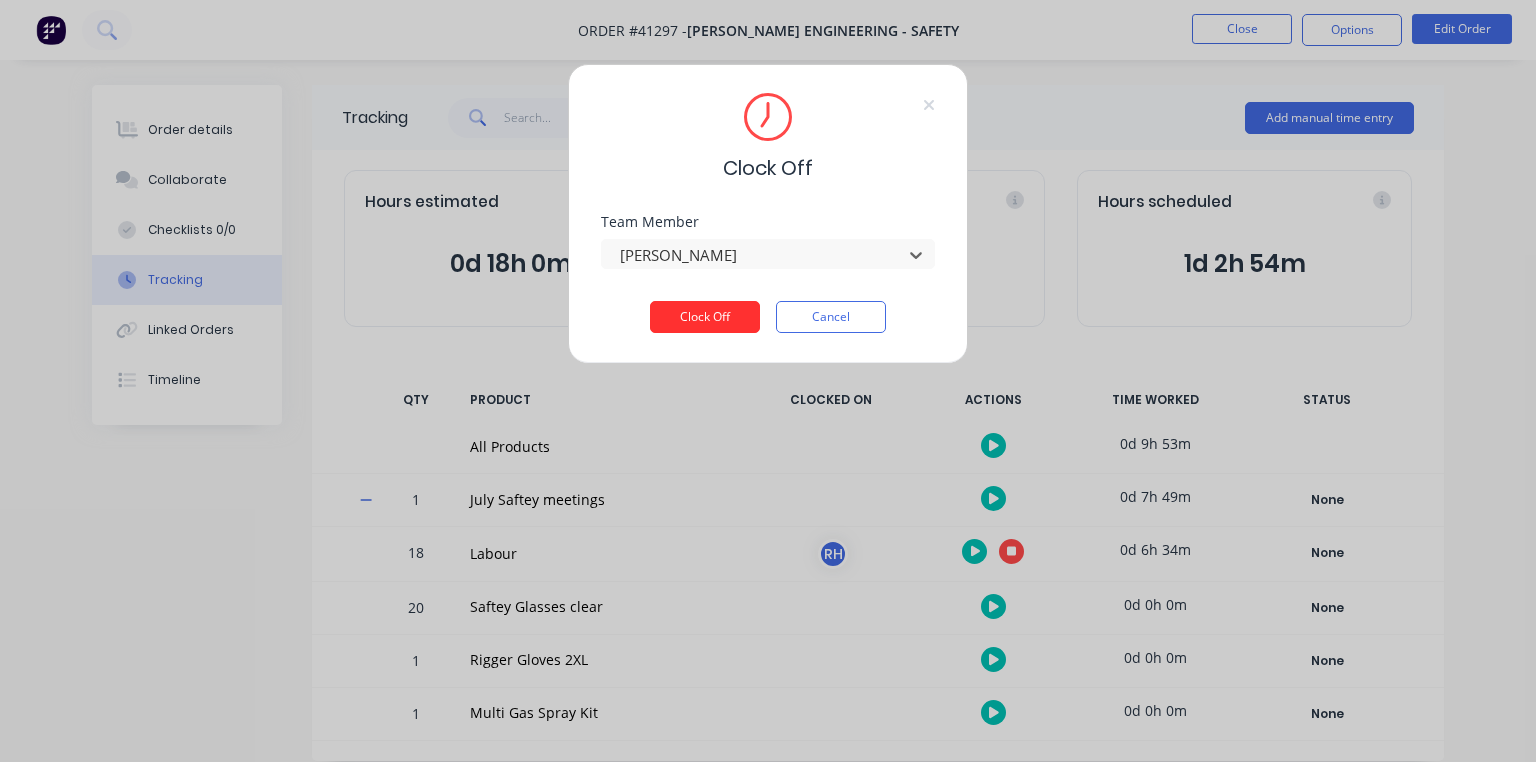 click on "Clock Off" at bounding box center [705, 317] 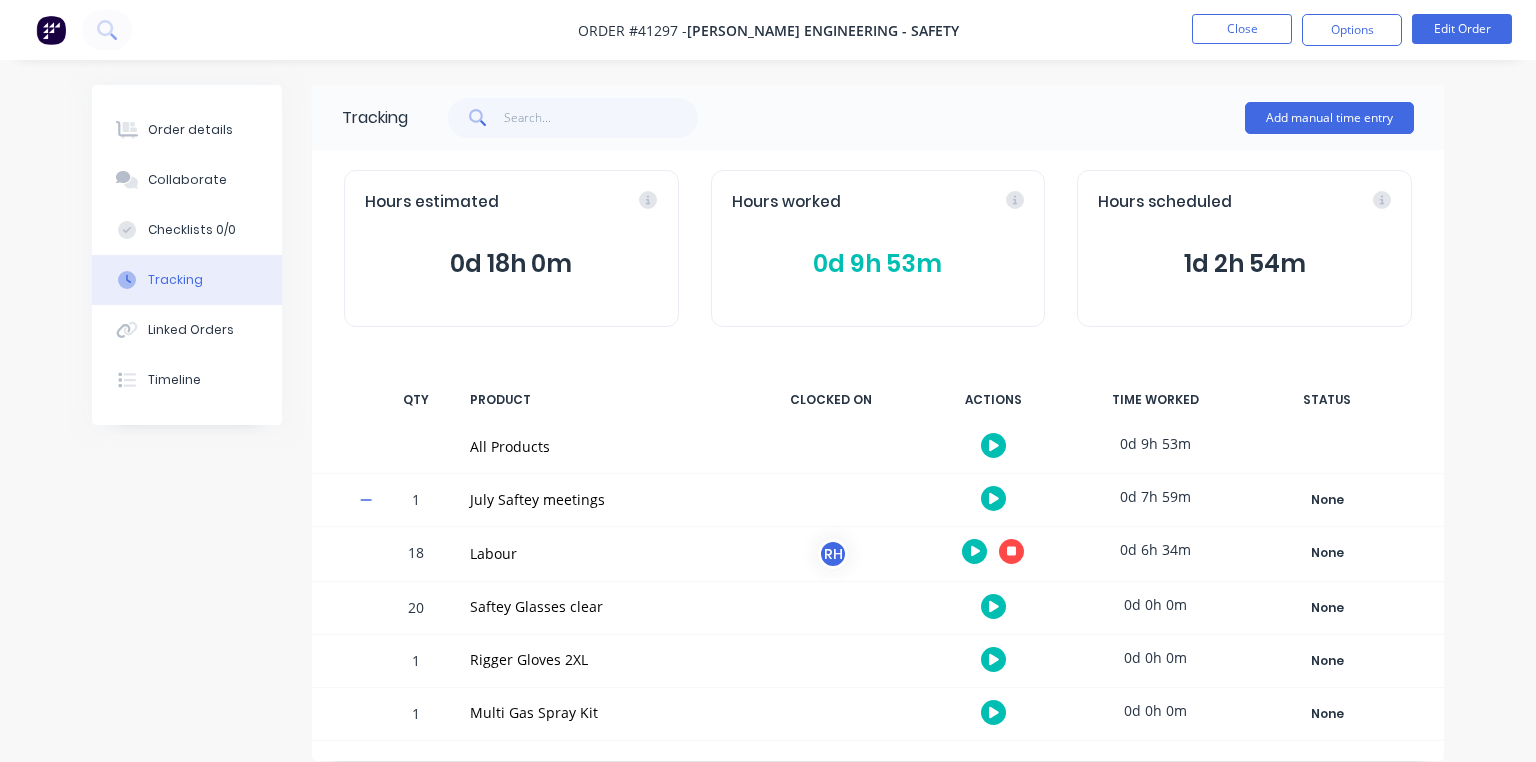 click at bounding box center [51, 30] 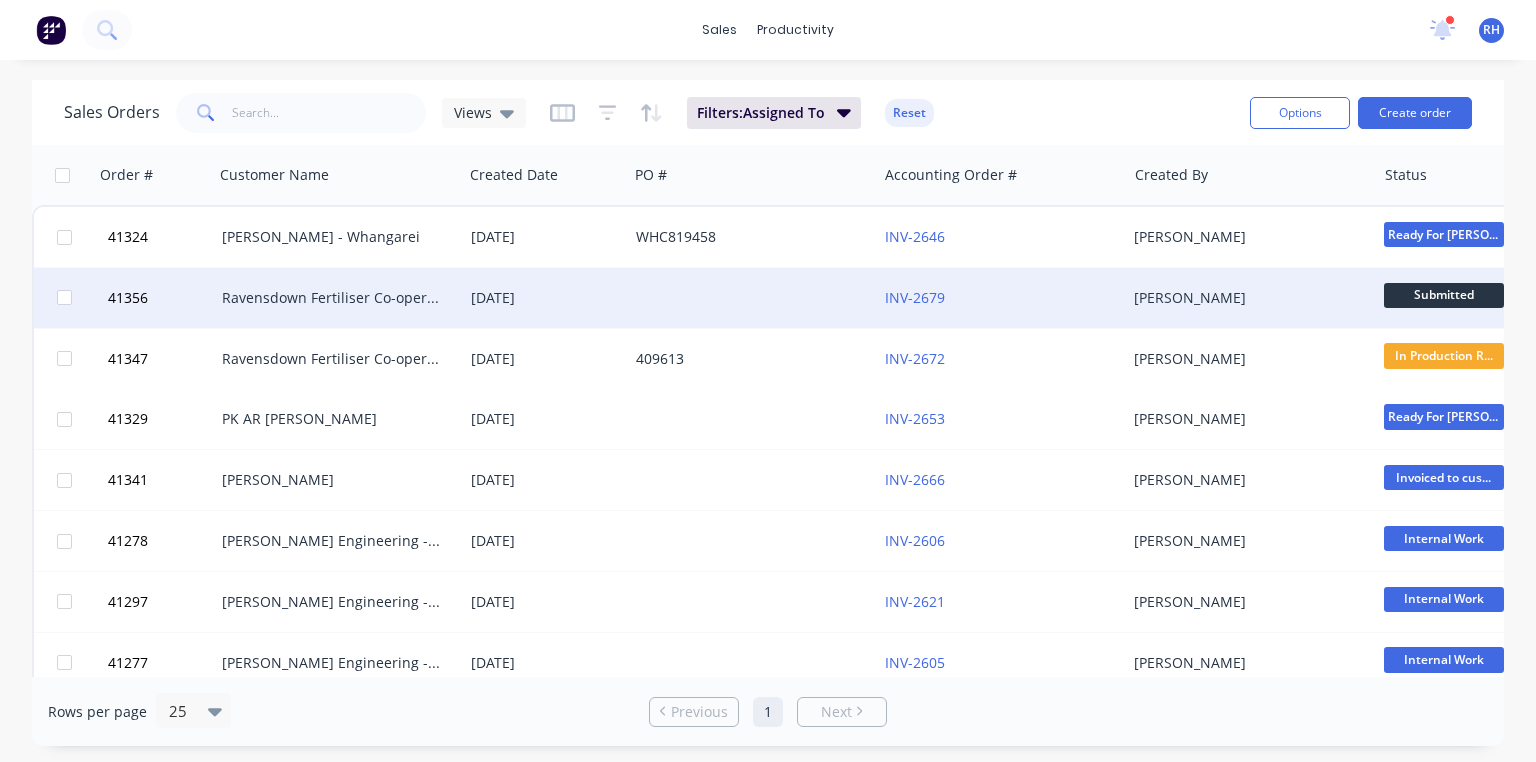 click on "Ravensdown Fertiliser Co-operative" at bounding box center (333, 298) 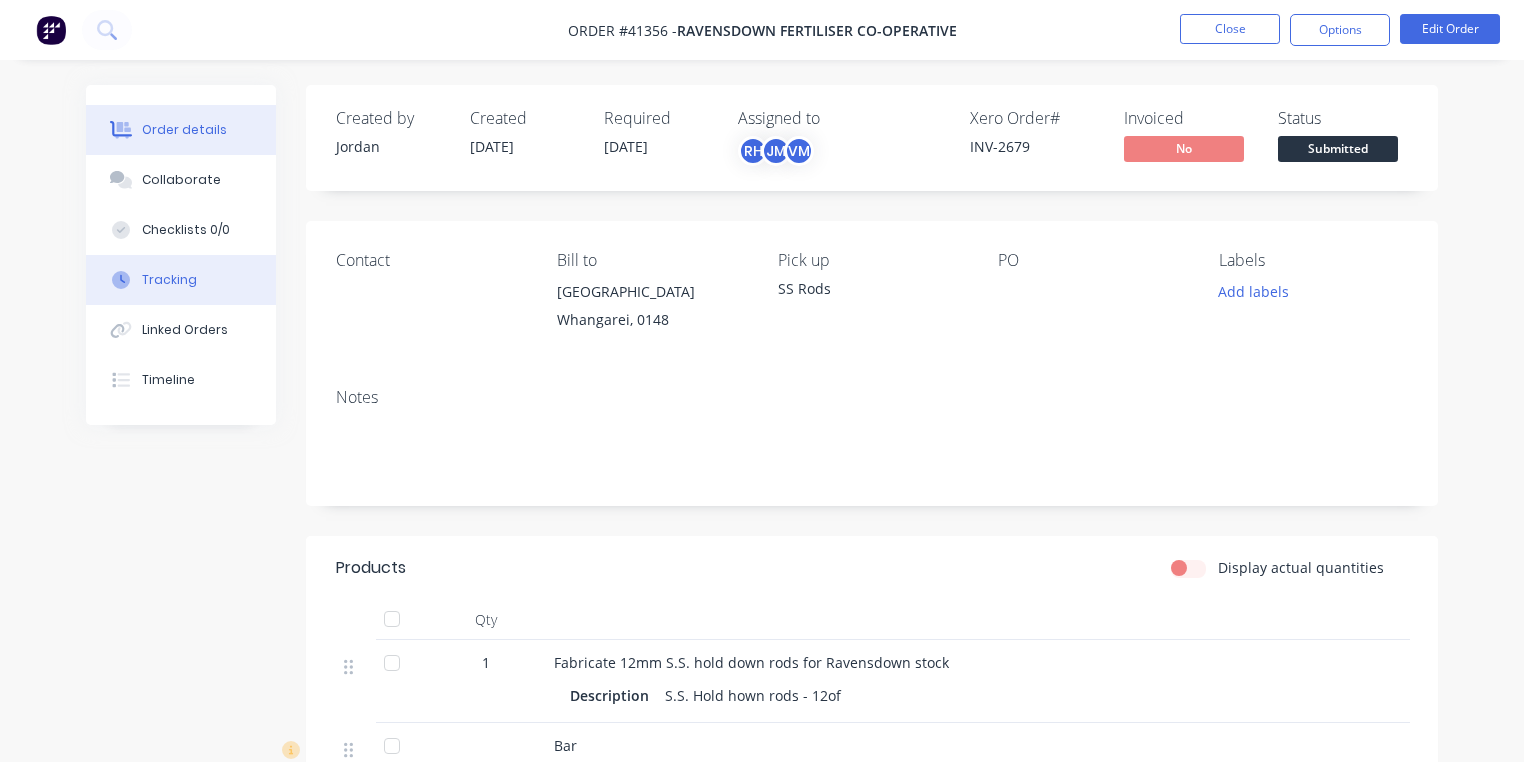 click on "Tracking" at bounding box center [181, 280] 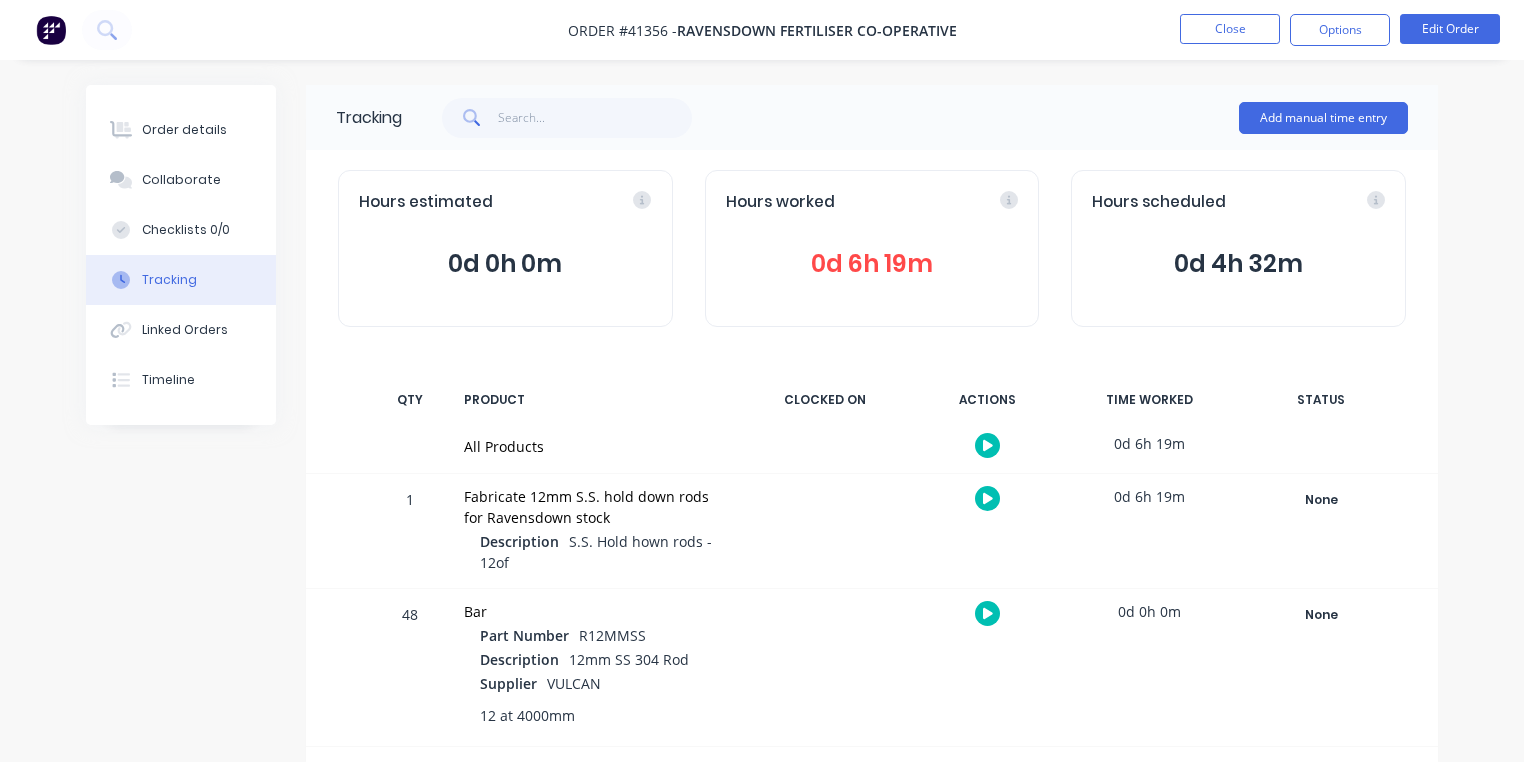 click at bounding box center (987, 498) 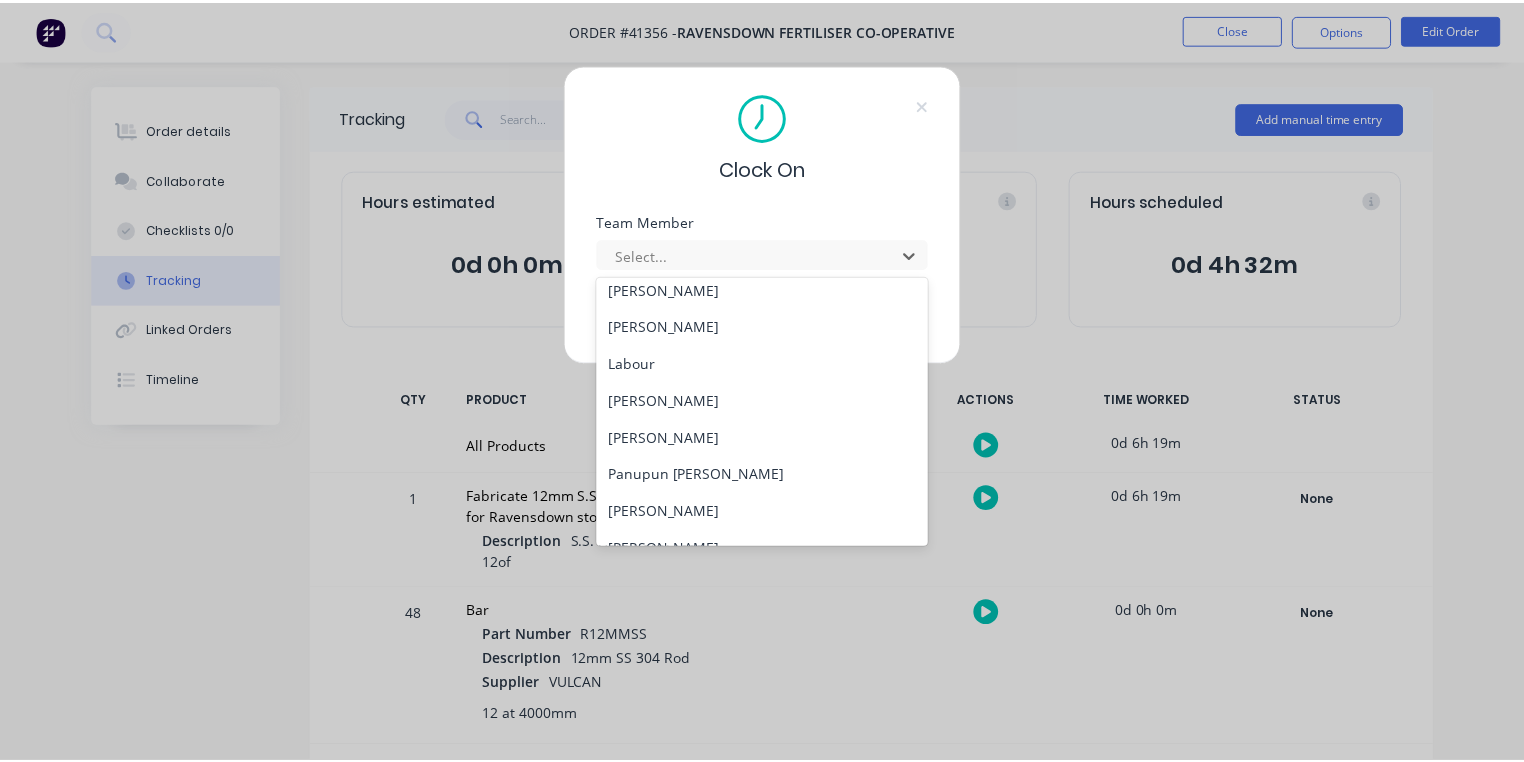 scroll, scrollTop: 292, scrollLeft: 0, axis: vertical 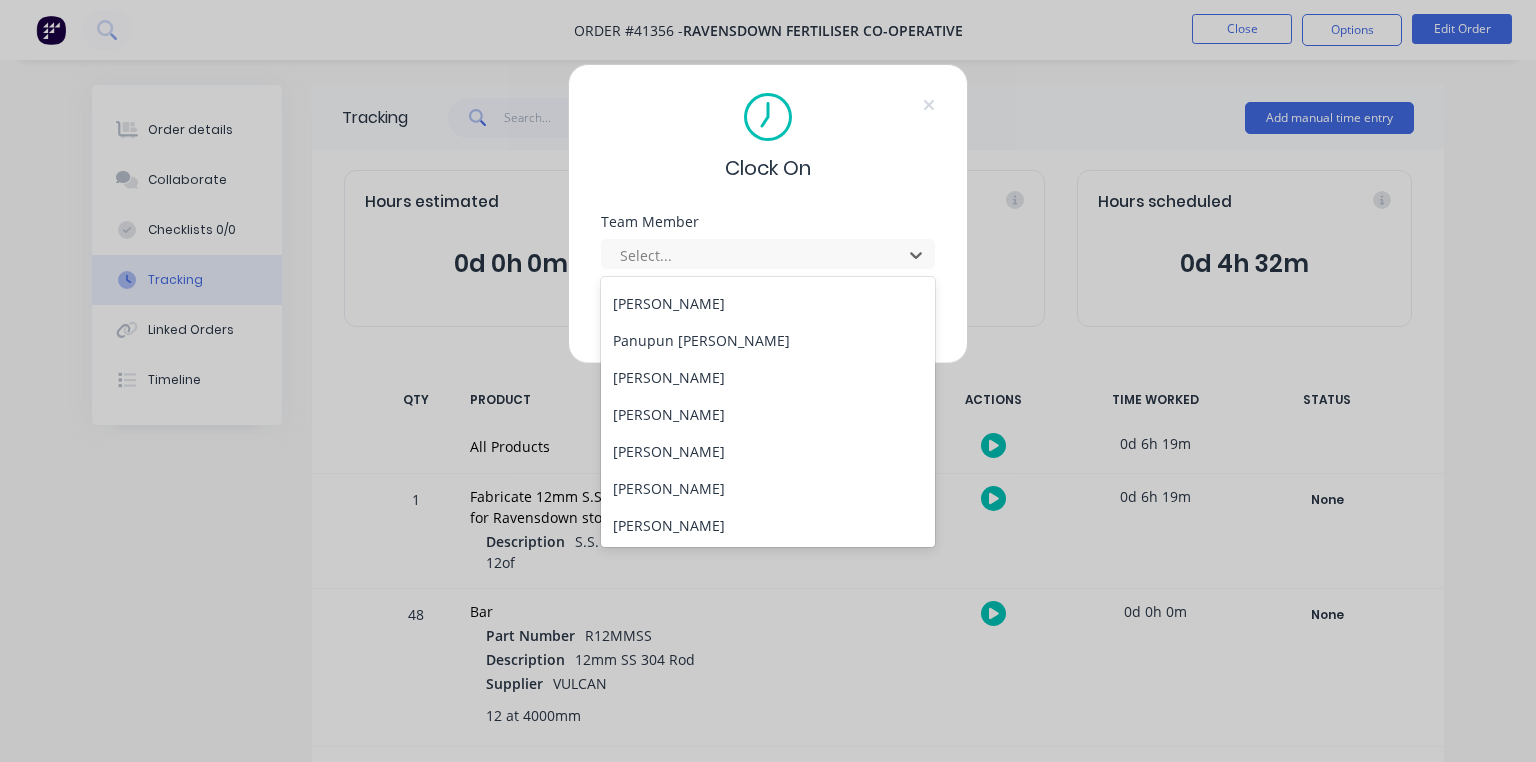 click on "[PERSON_NAME]" at bounding box center (768, 377) 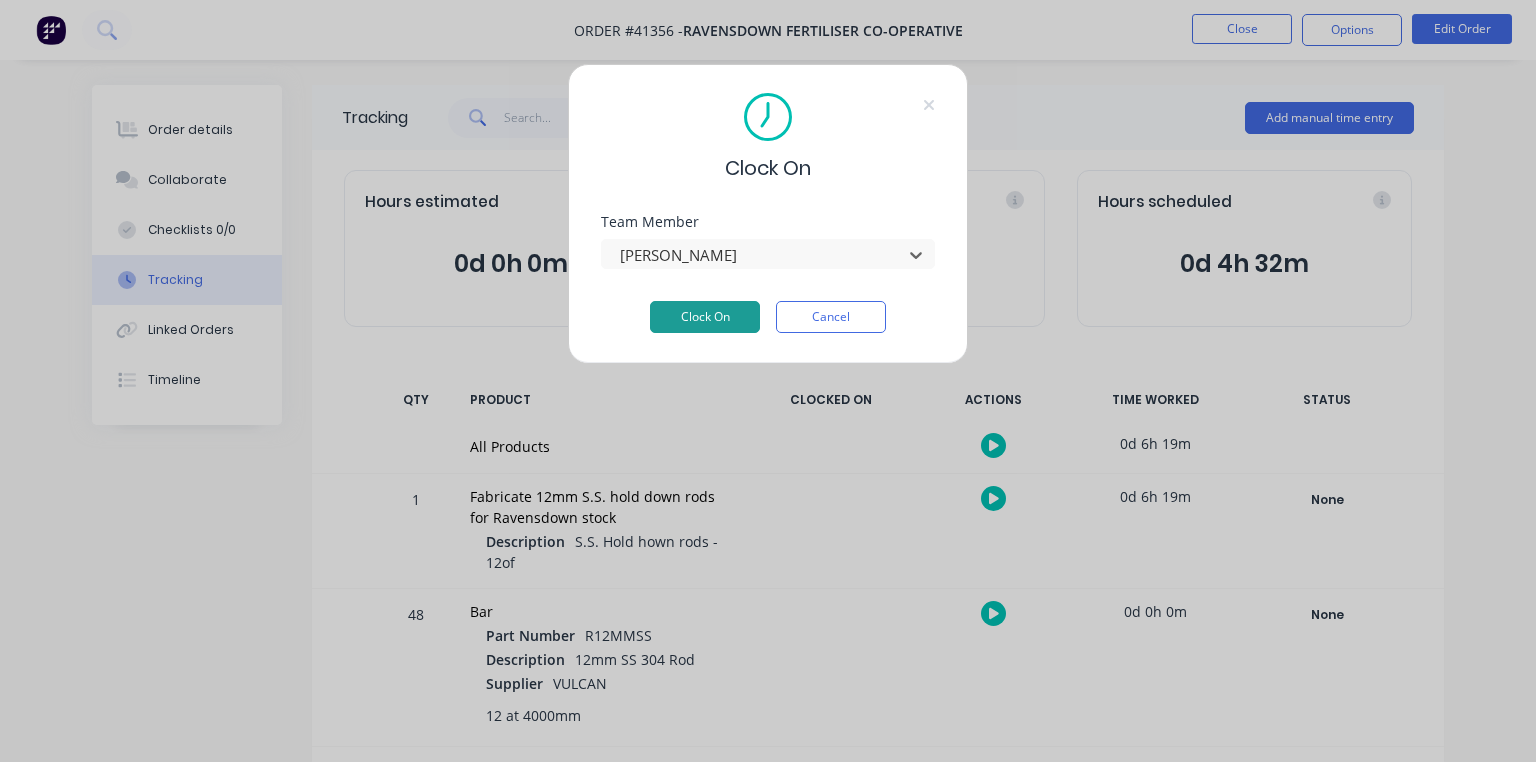 click on "Clock On" at bounding box center [705, 317] 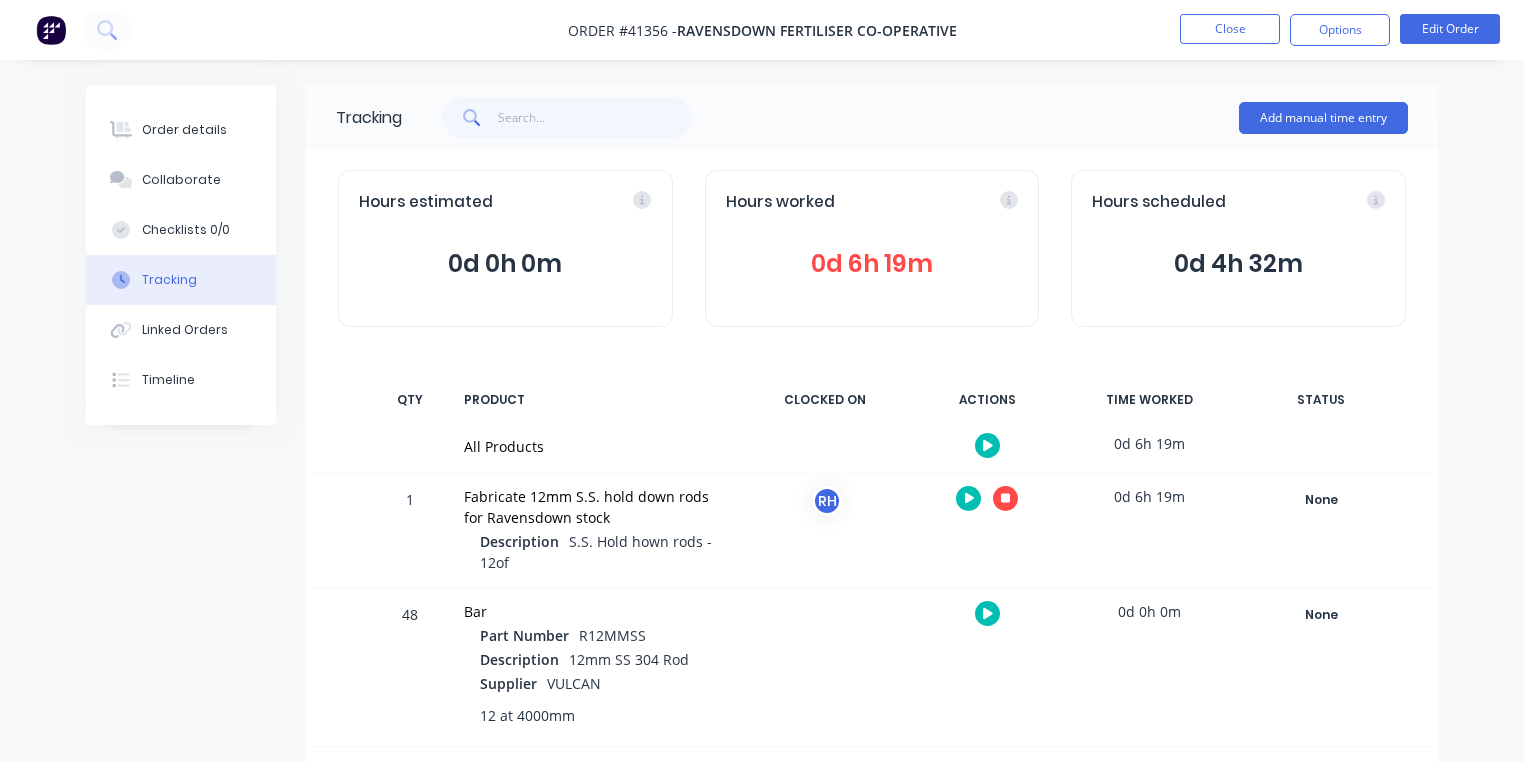 scroll, scrollTop: 4, scrollLeft: 0, axis: vertical 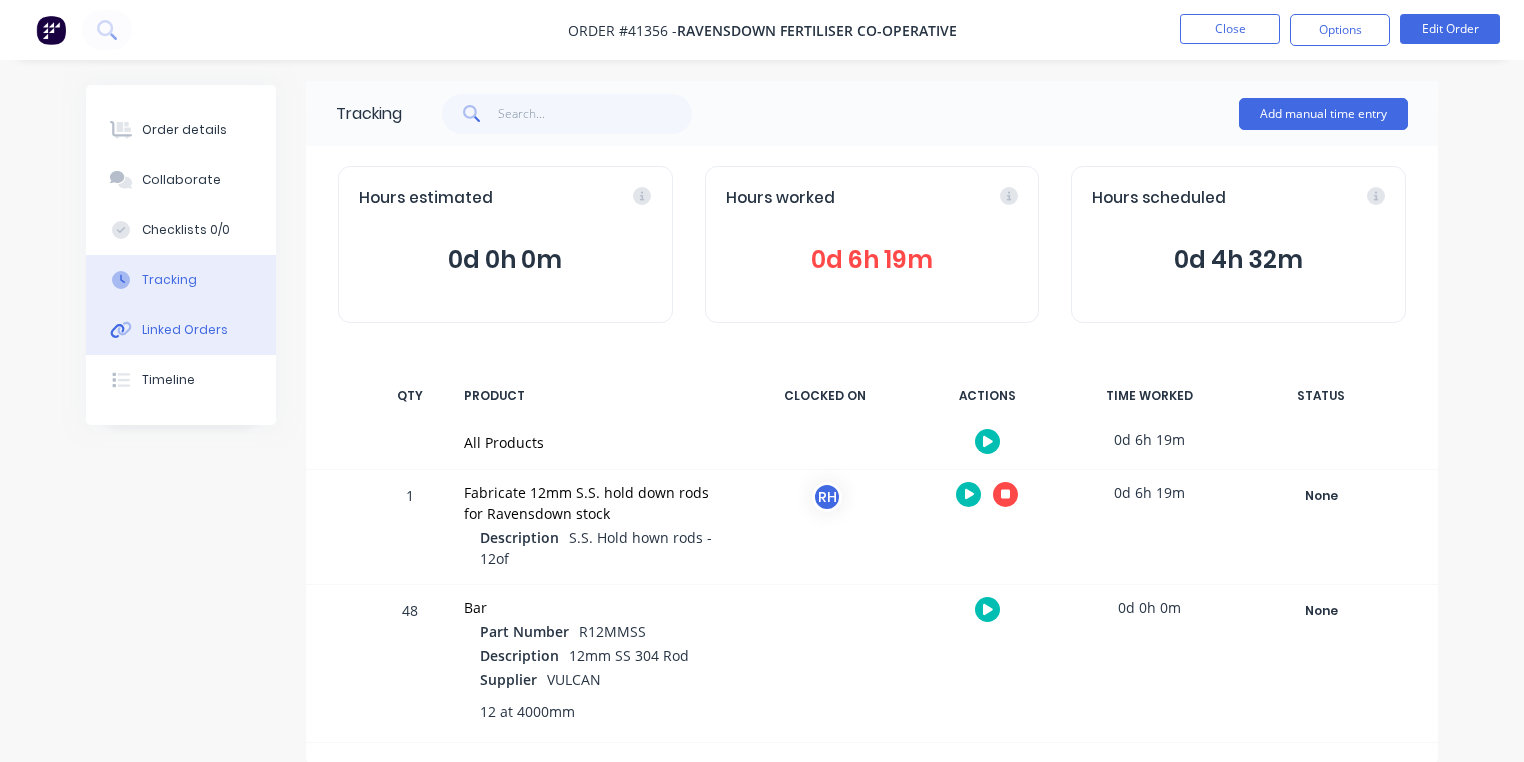 click on "Linked Orders" at bounding box center (185, 330) 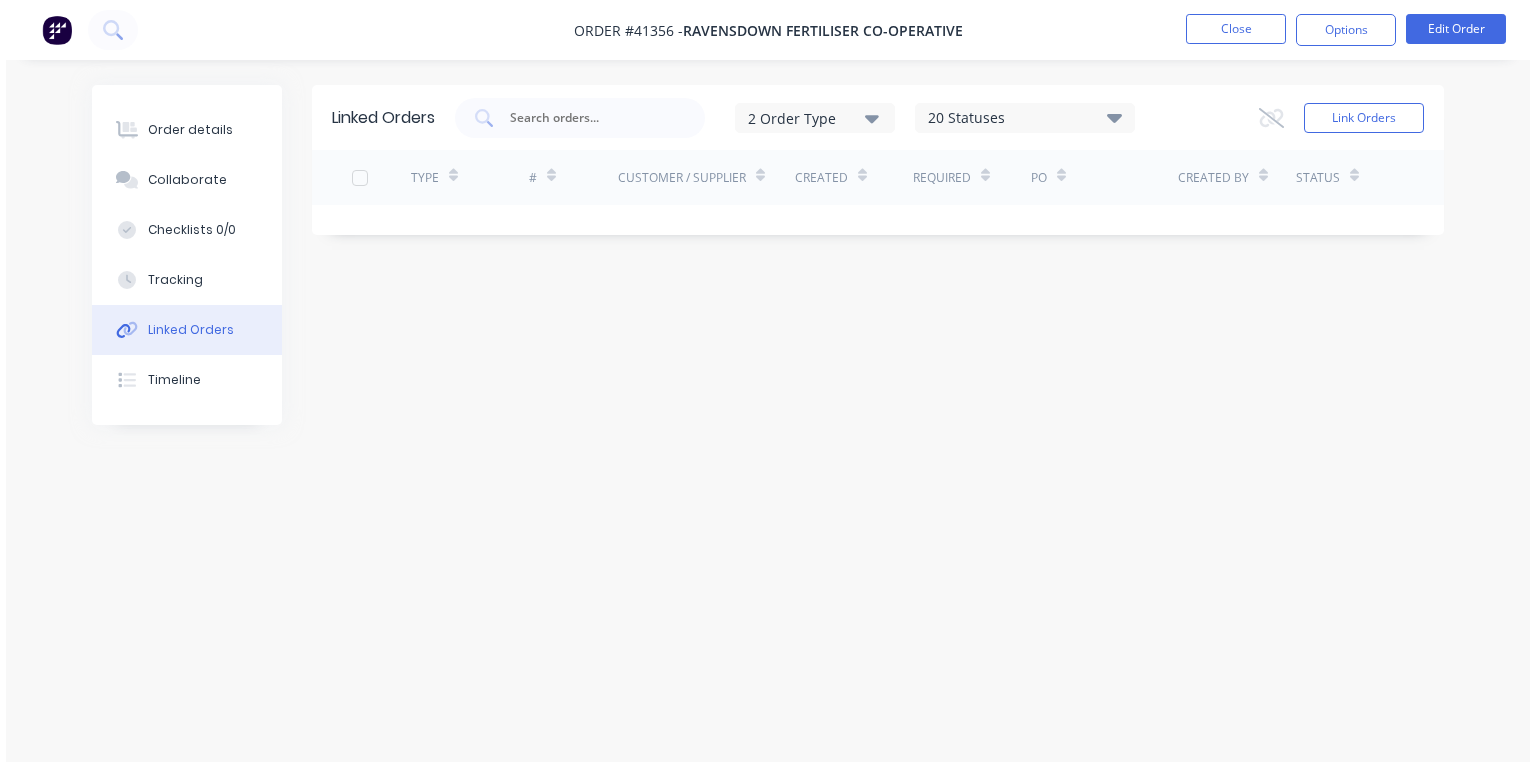 scroll, scrollTop: 0, scrollLeft: 0, axis: both 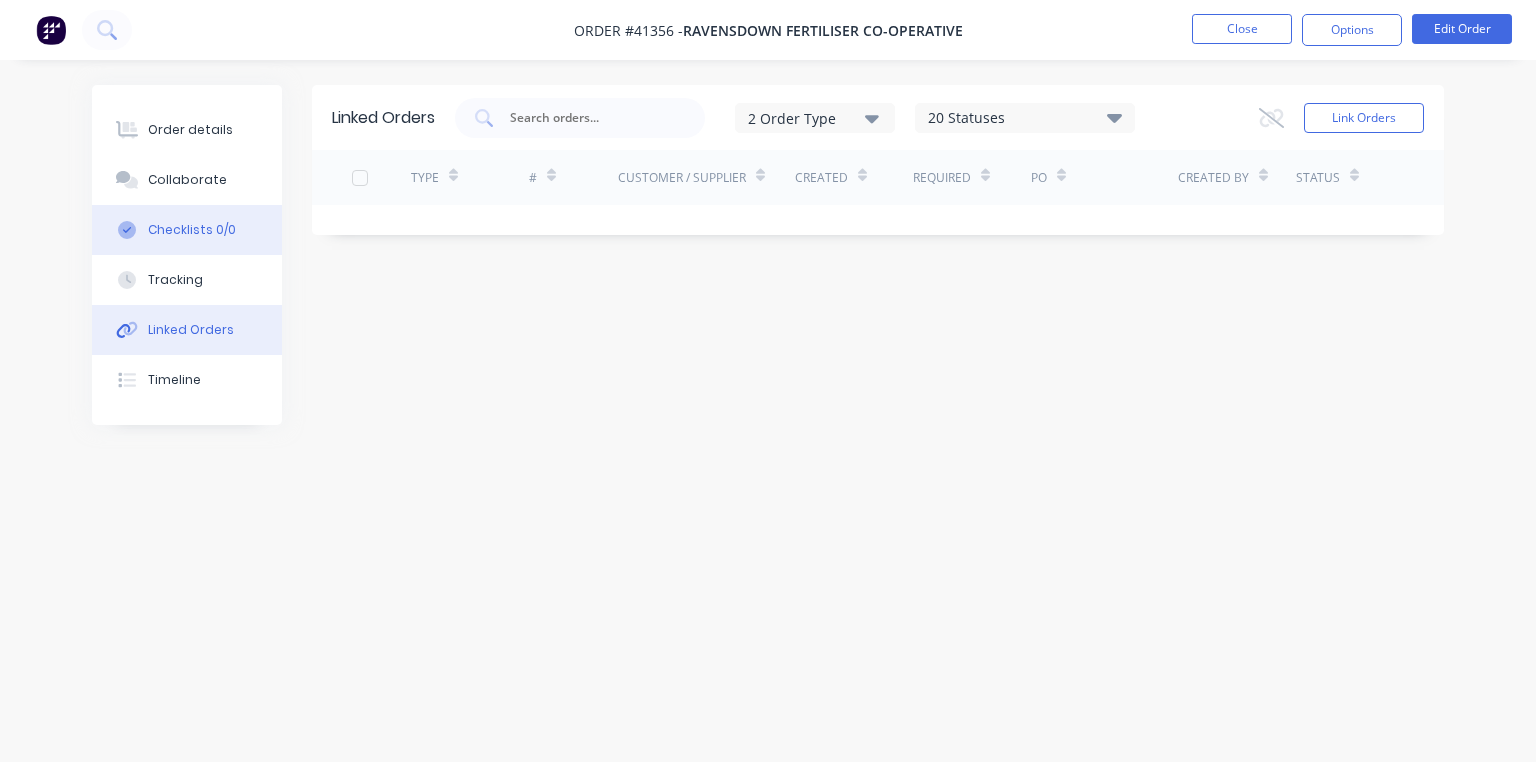 click on "Checklists 0/0" at bounding box center (192, 230) 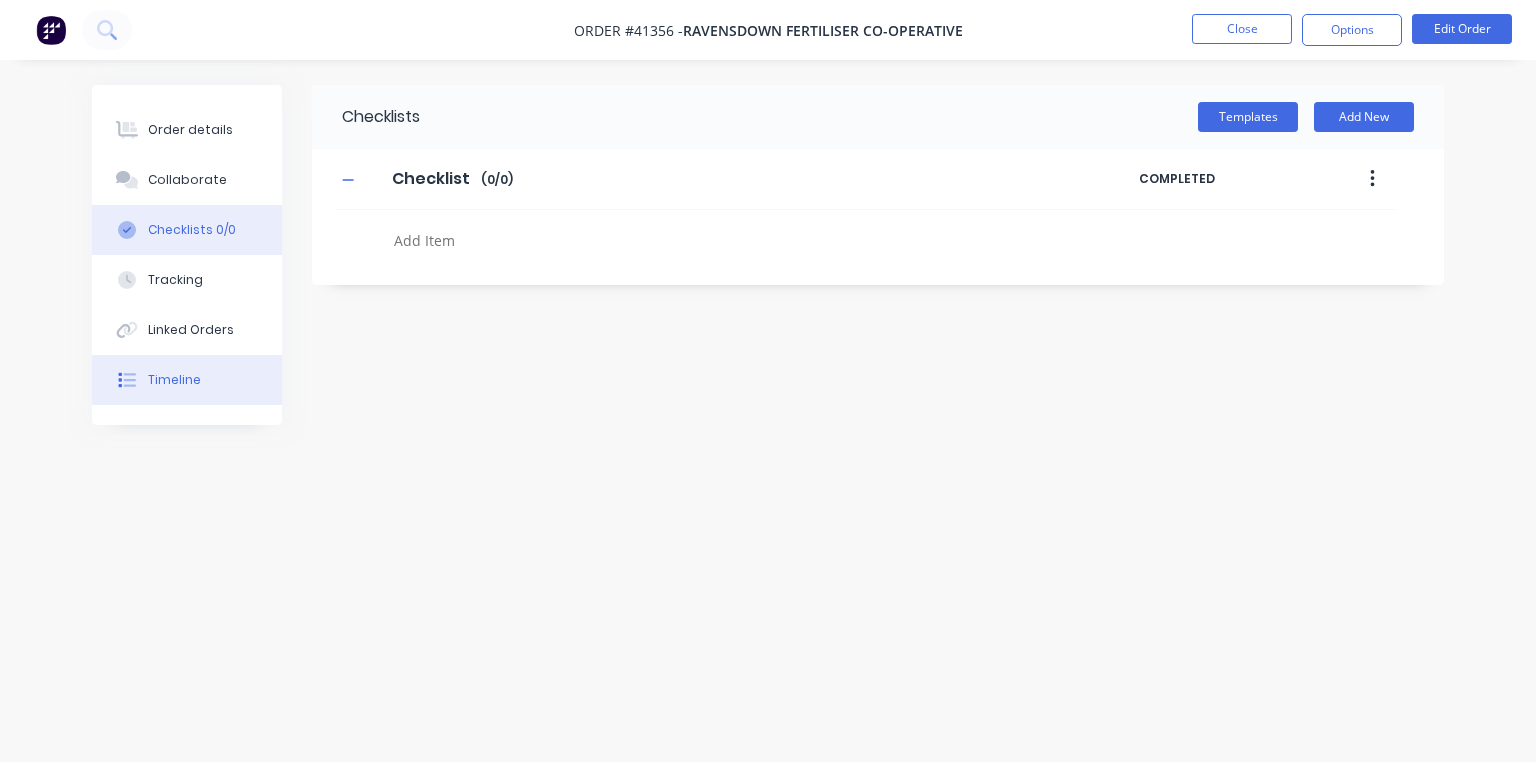 click on "Timeline" at bounding box center (174, 380) 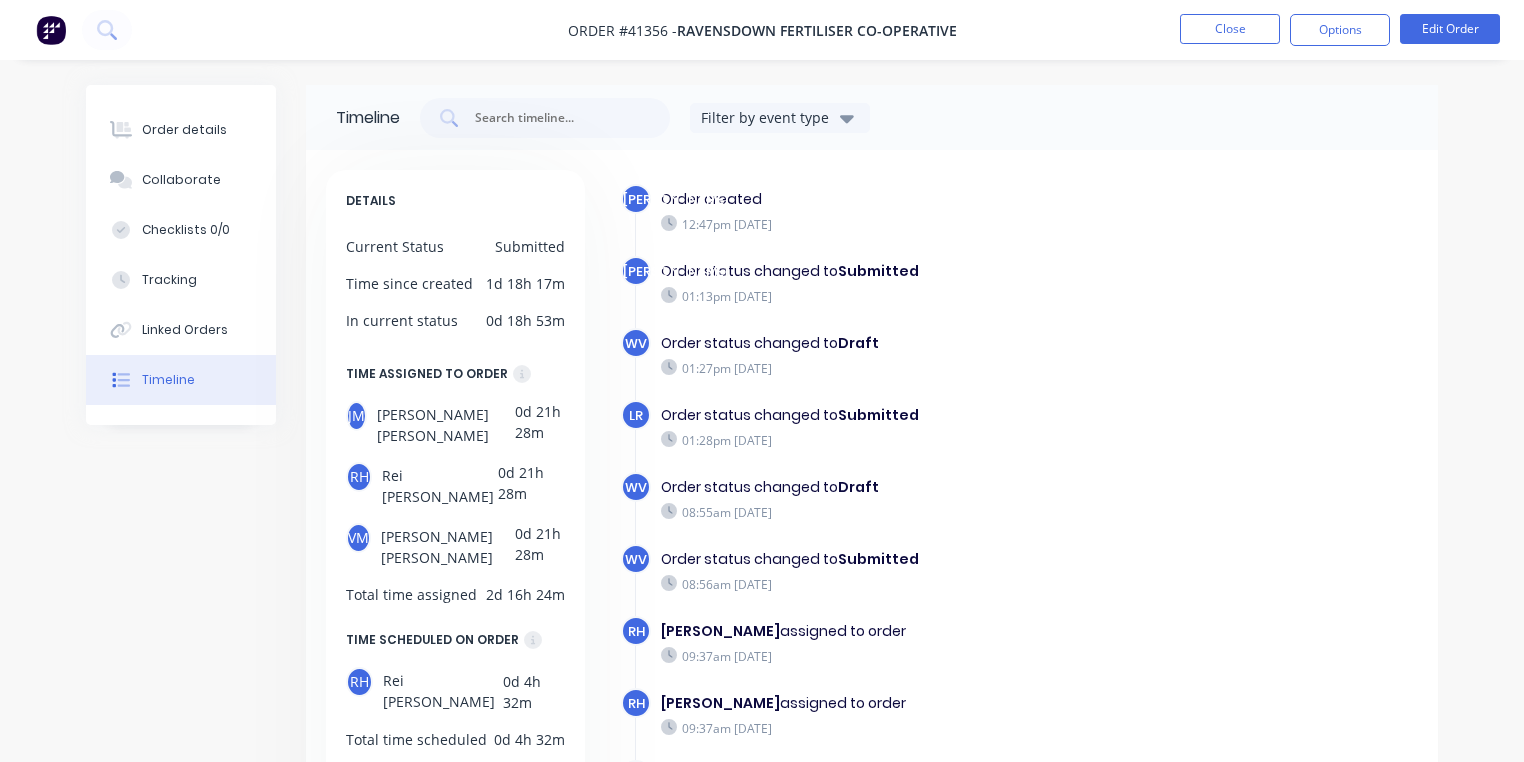 click at bounding box center (51, 30) 